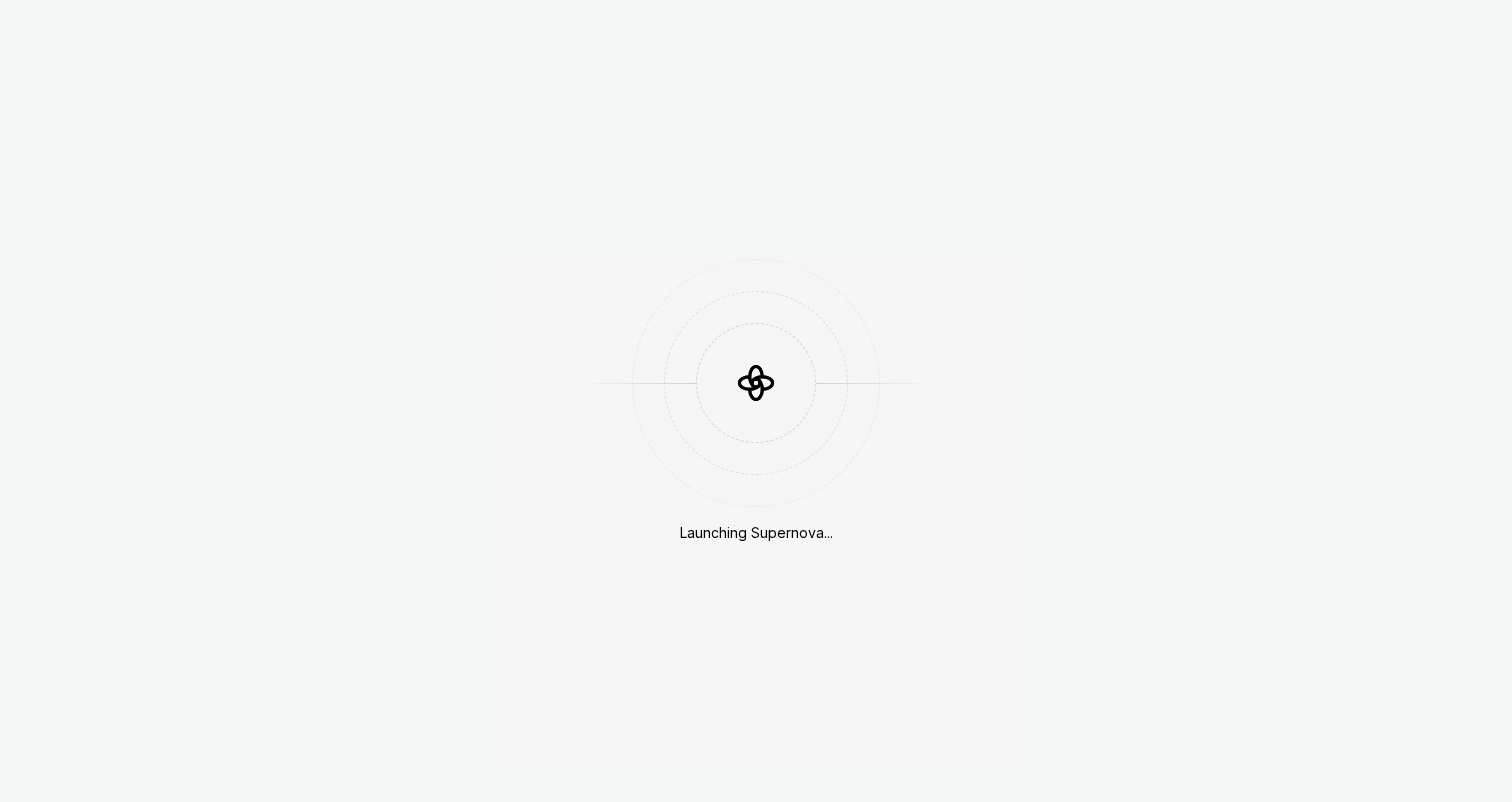 scroll, scrollTop: 0, scrollLeft: 0, axis: both 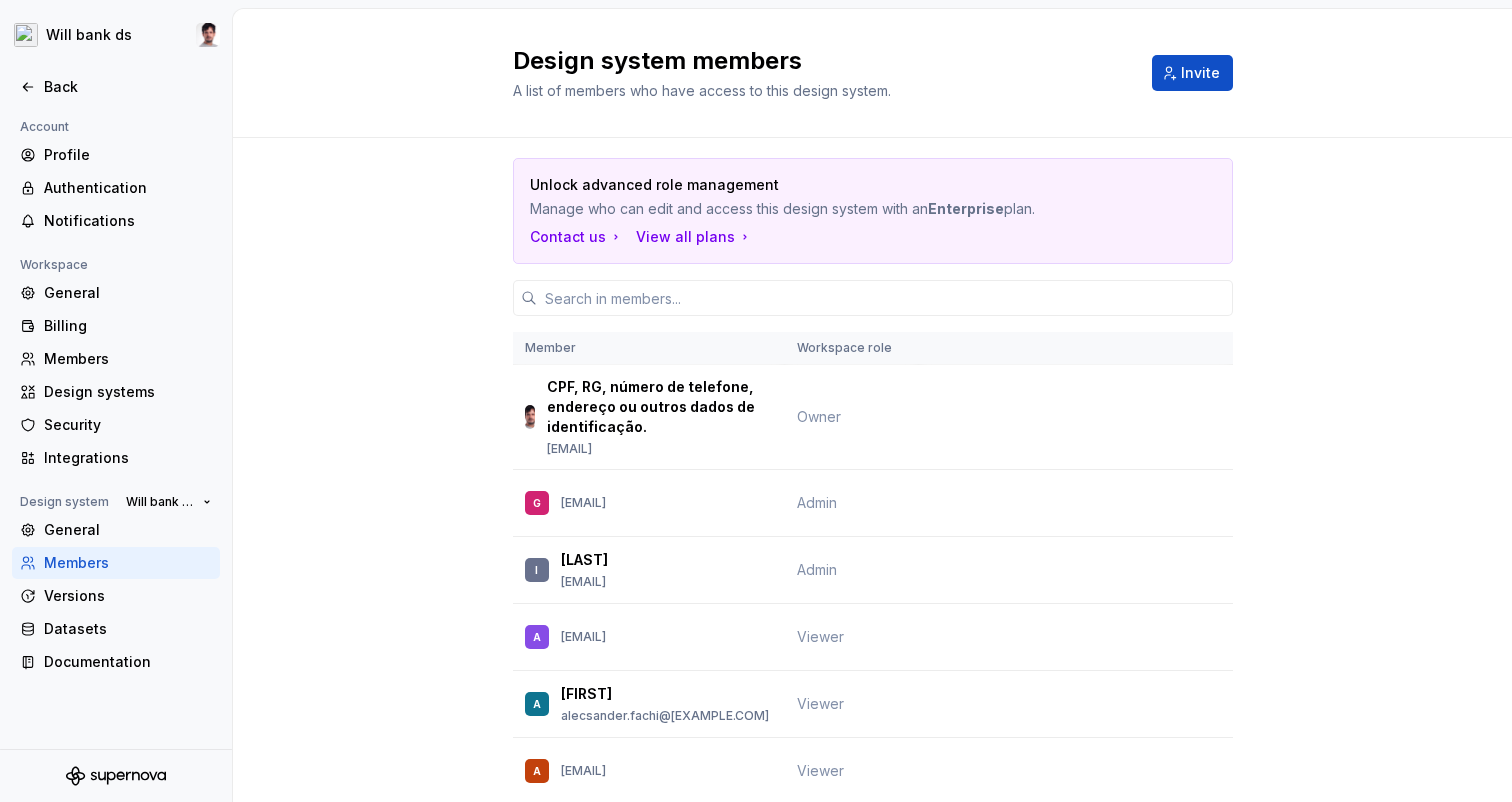 click at bounding box center (116, 66) 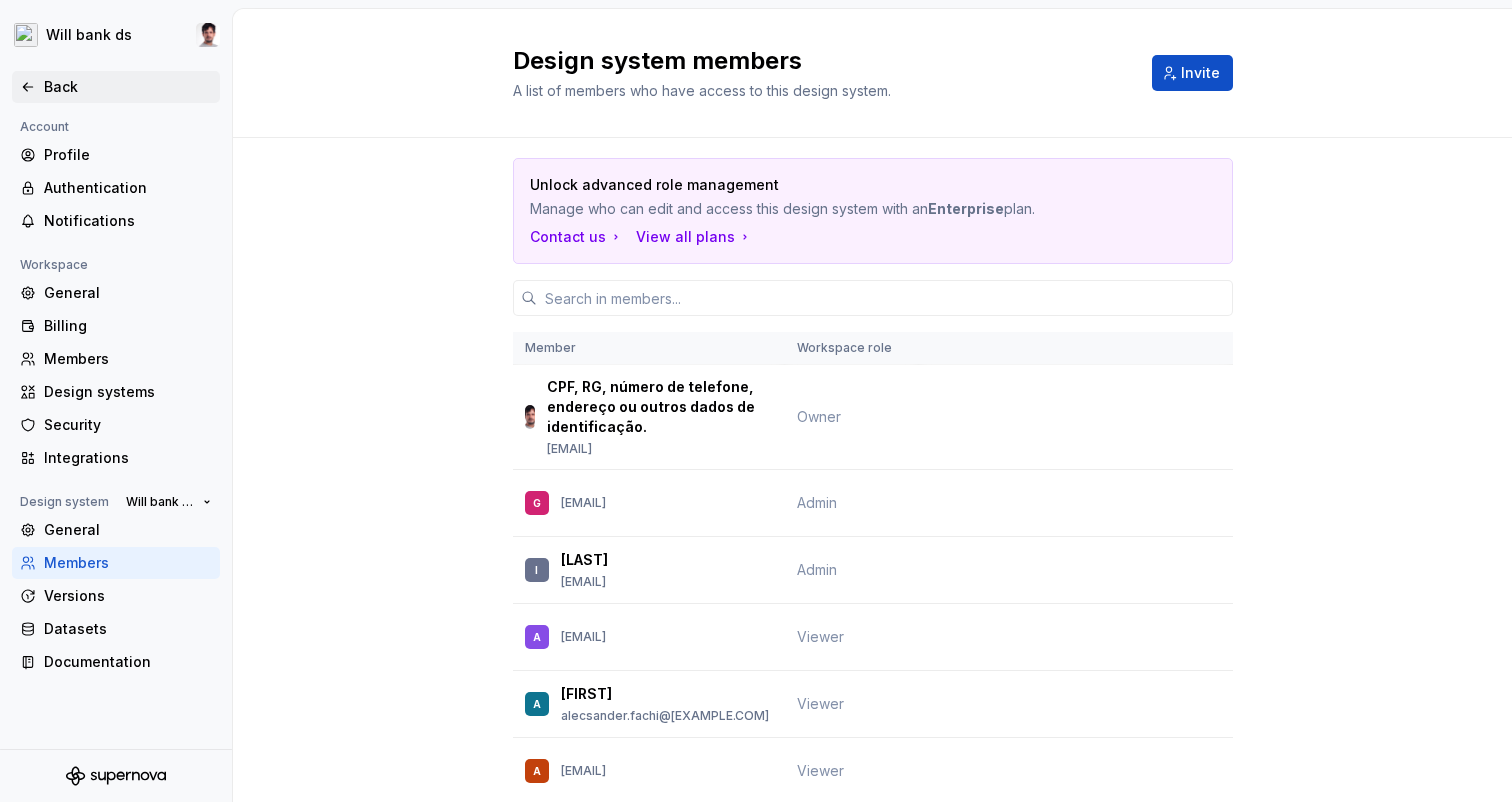 click on "Back" at bounding box center [116, 87] 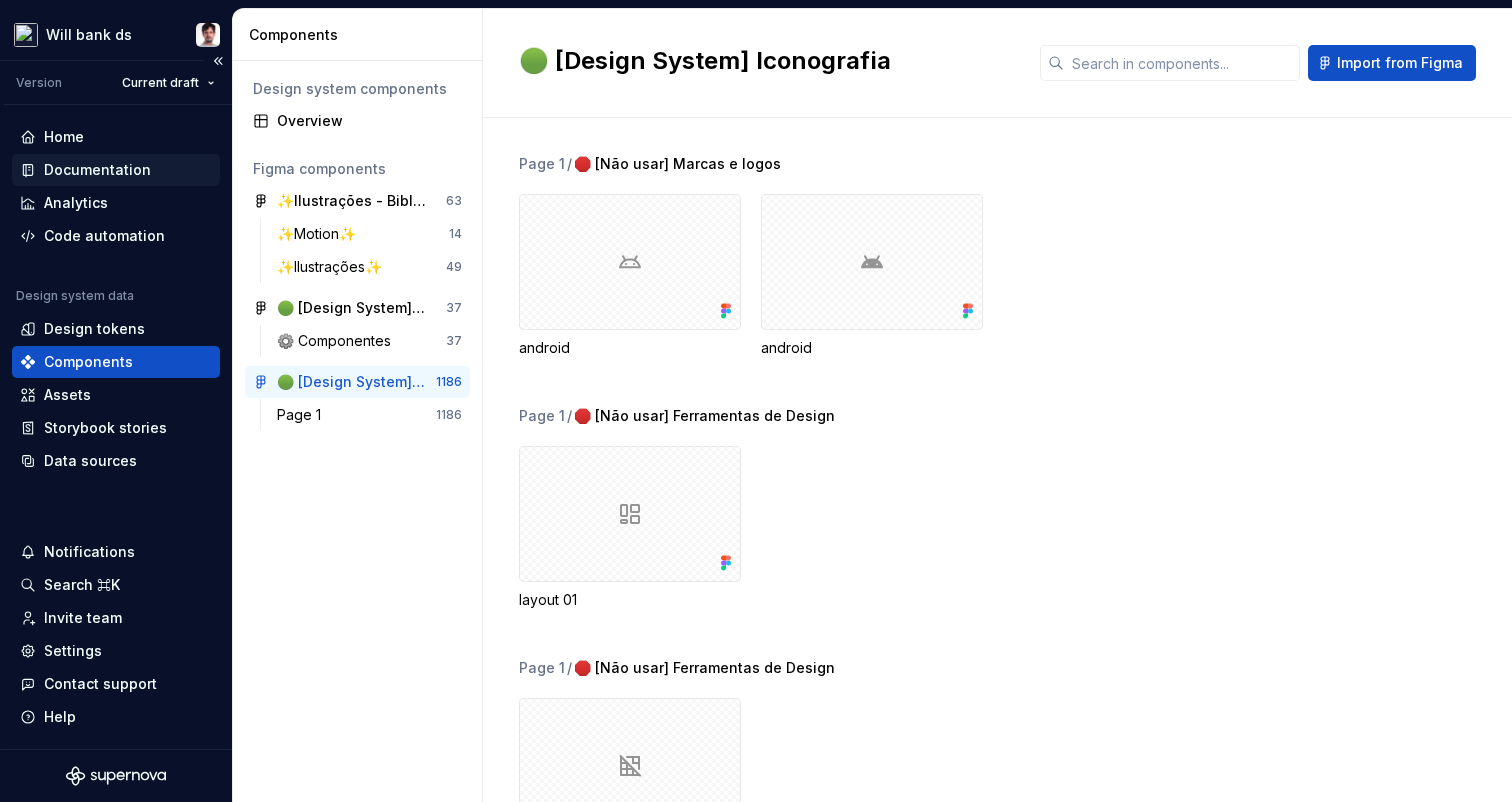 click on "Documentation" at bounding box center [97, 170] 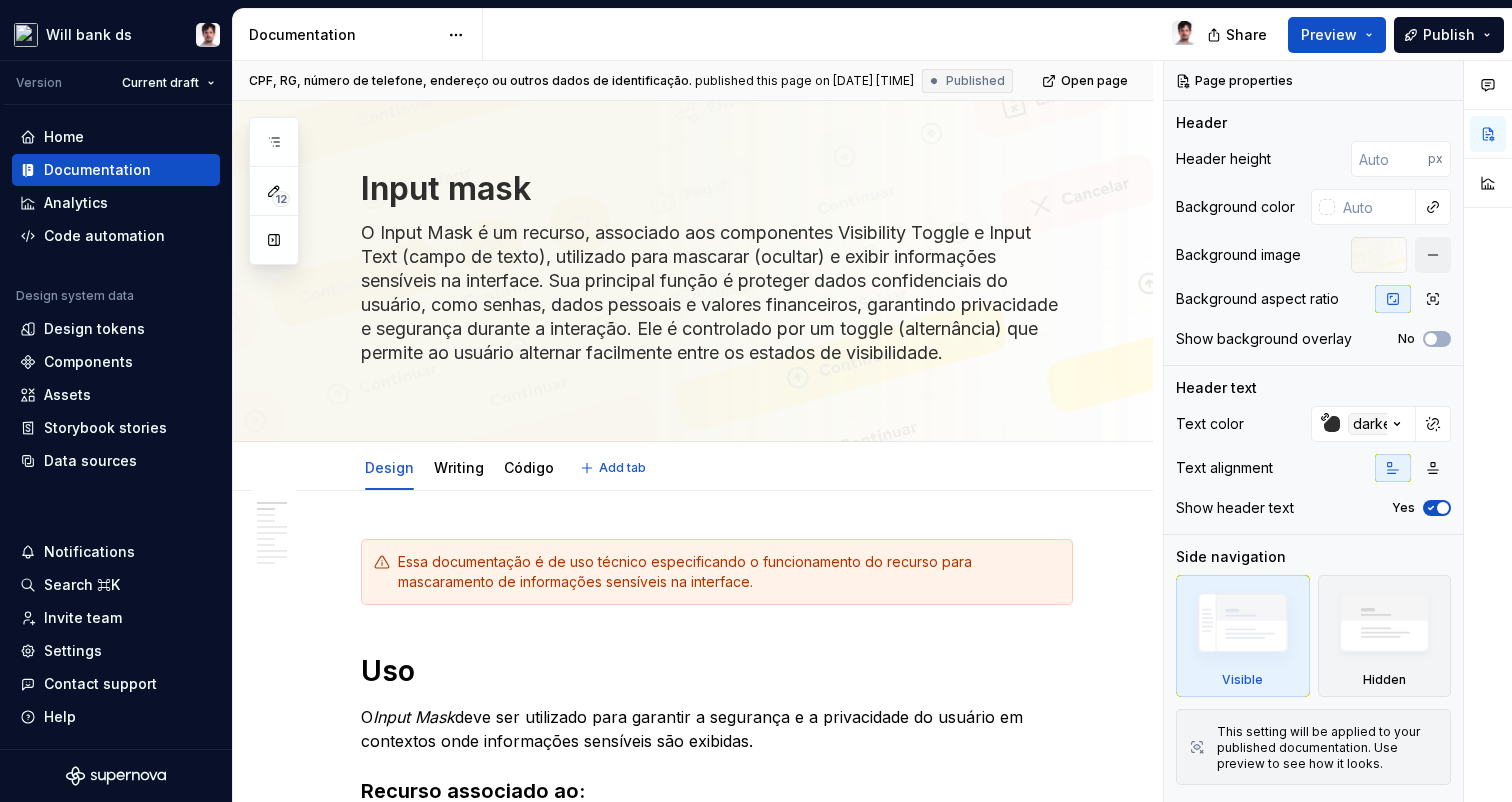 type on "*" 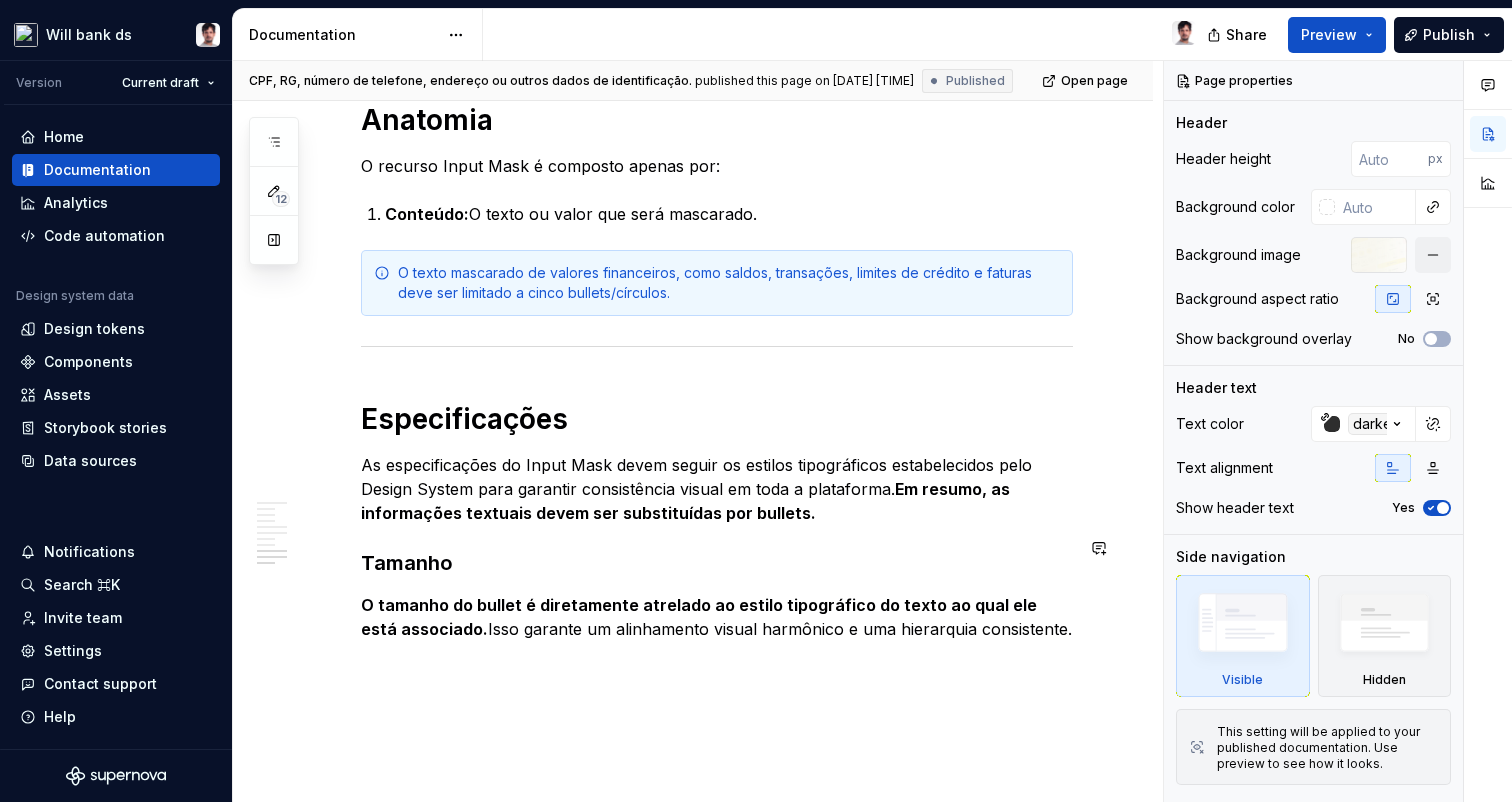 scroll, scrollTop: 3028, scrollLeft: 0, axis: vertical 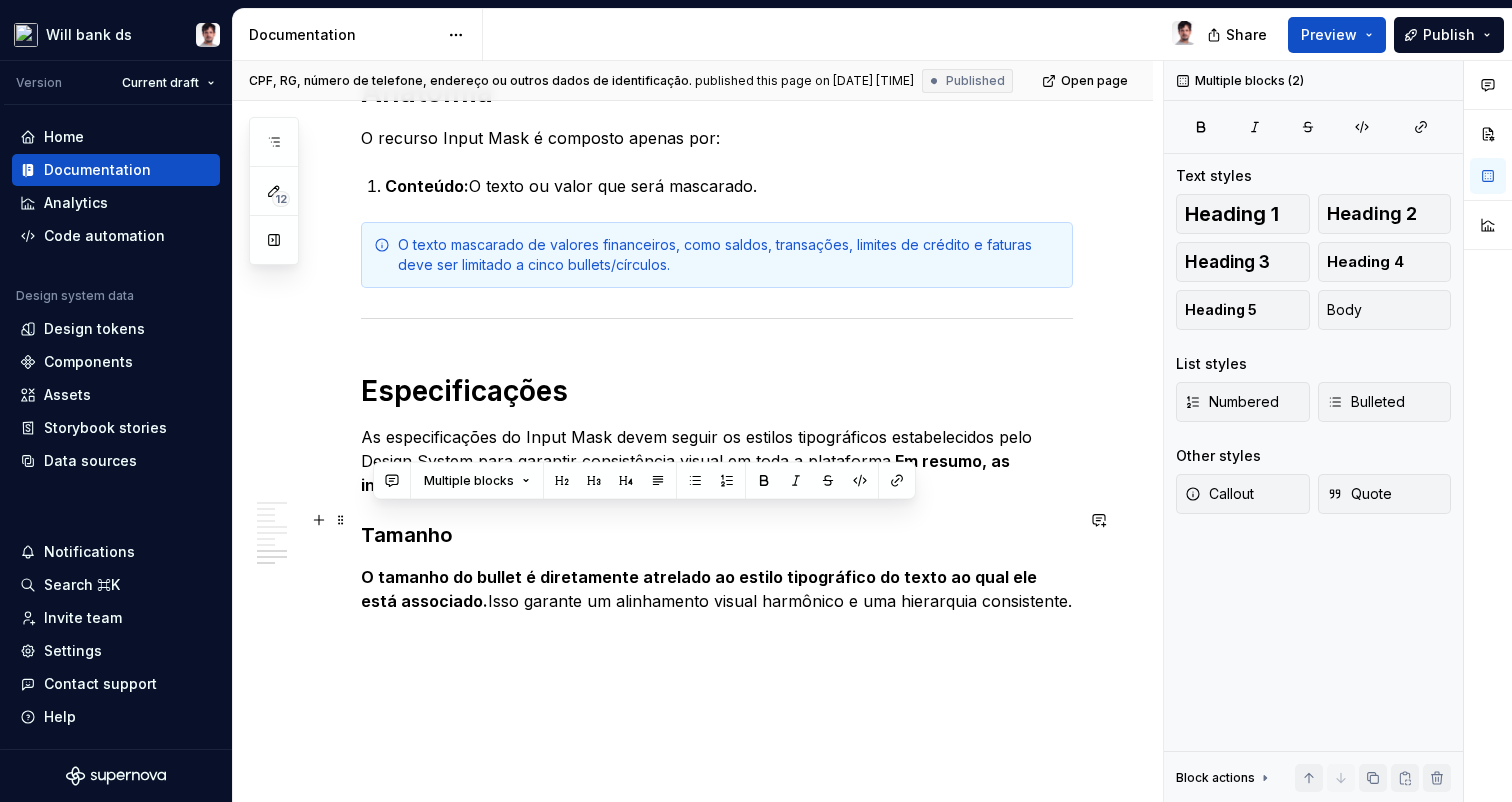 drag, startPoint x: 1030, startPoint y: 591, endPoint x: 368, endPoint y: 518, distance: 666.01276 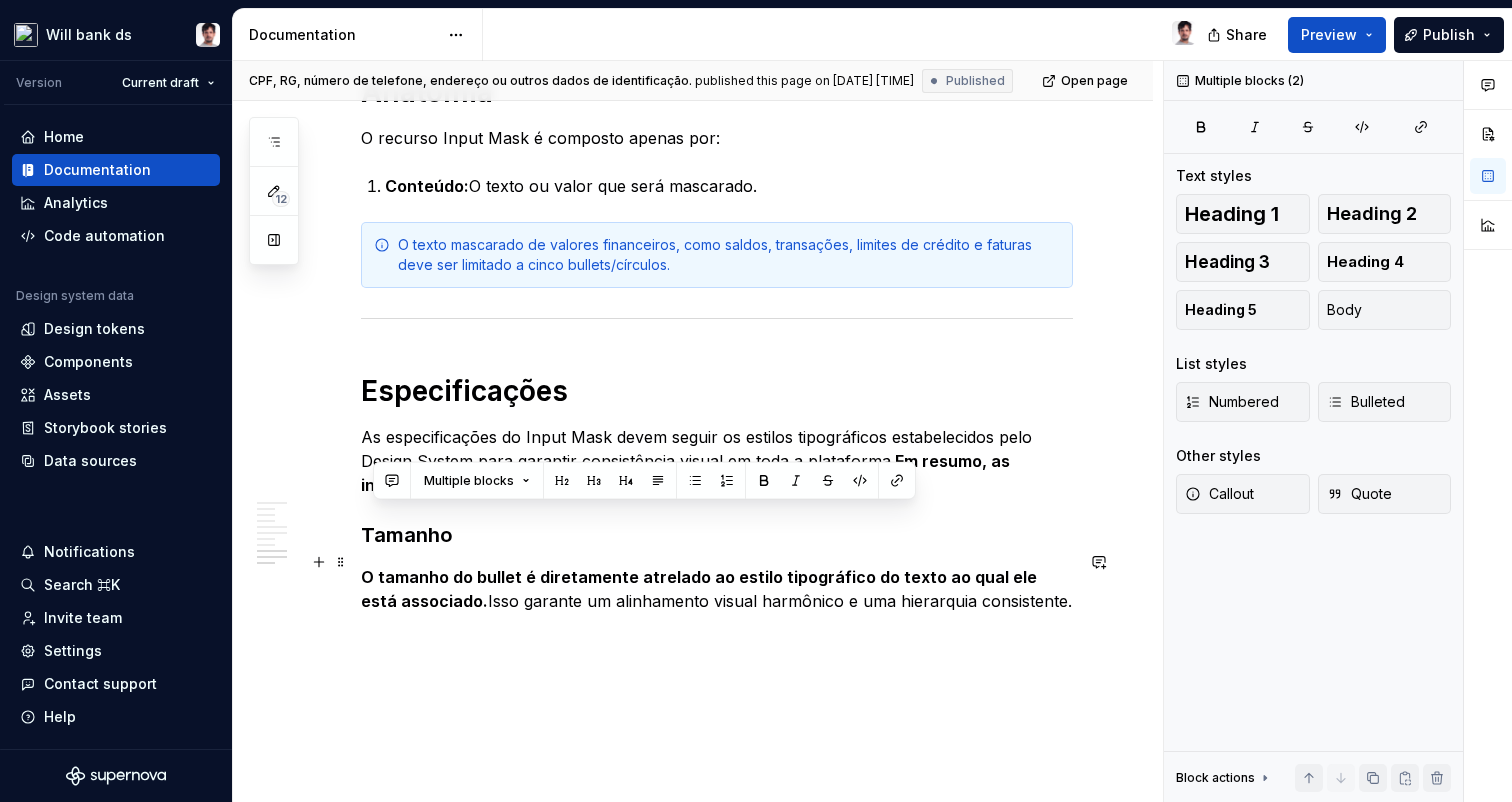 click on "O tamanho do bullet é diretamente atrelado ao estilo tipográfico do texto ao qual ele está associado." at bounding box center [701, 589] 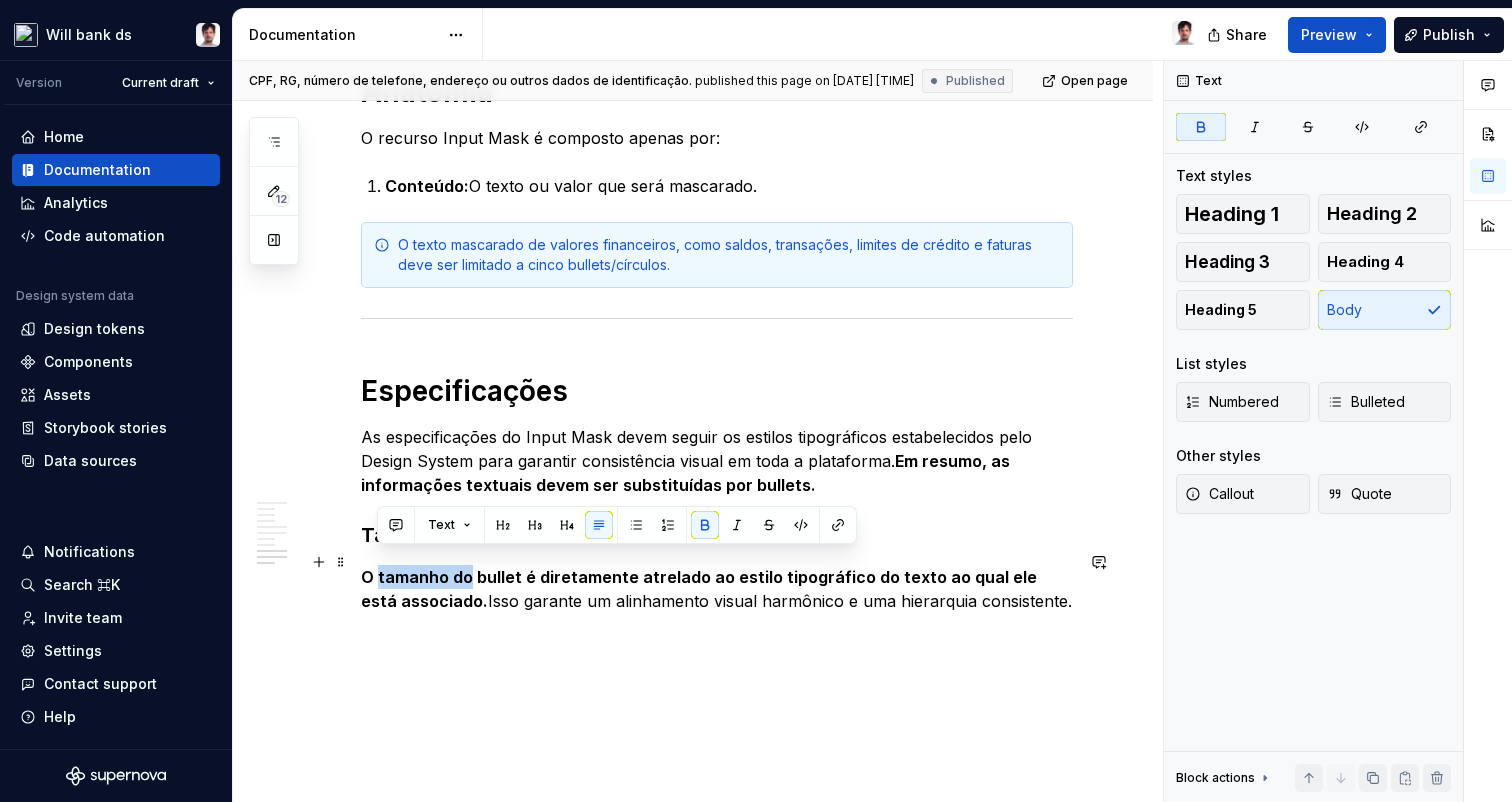 drag, startPoint x: 465, startPoint y: 561, endPoint x: 379, endPoint y: 566, distance: 86.145226 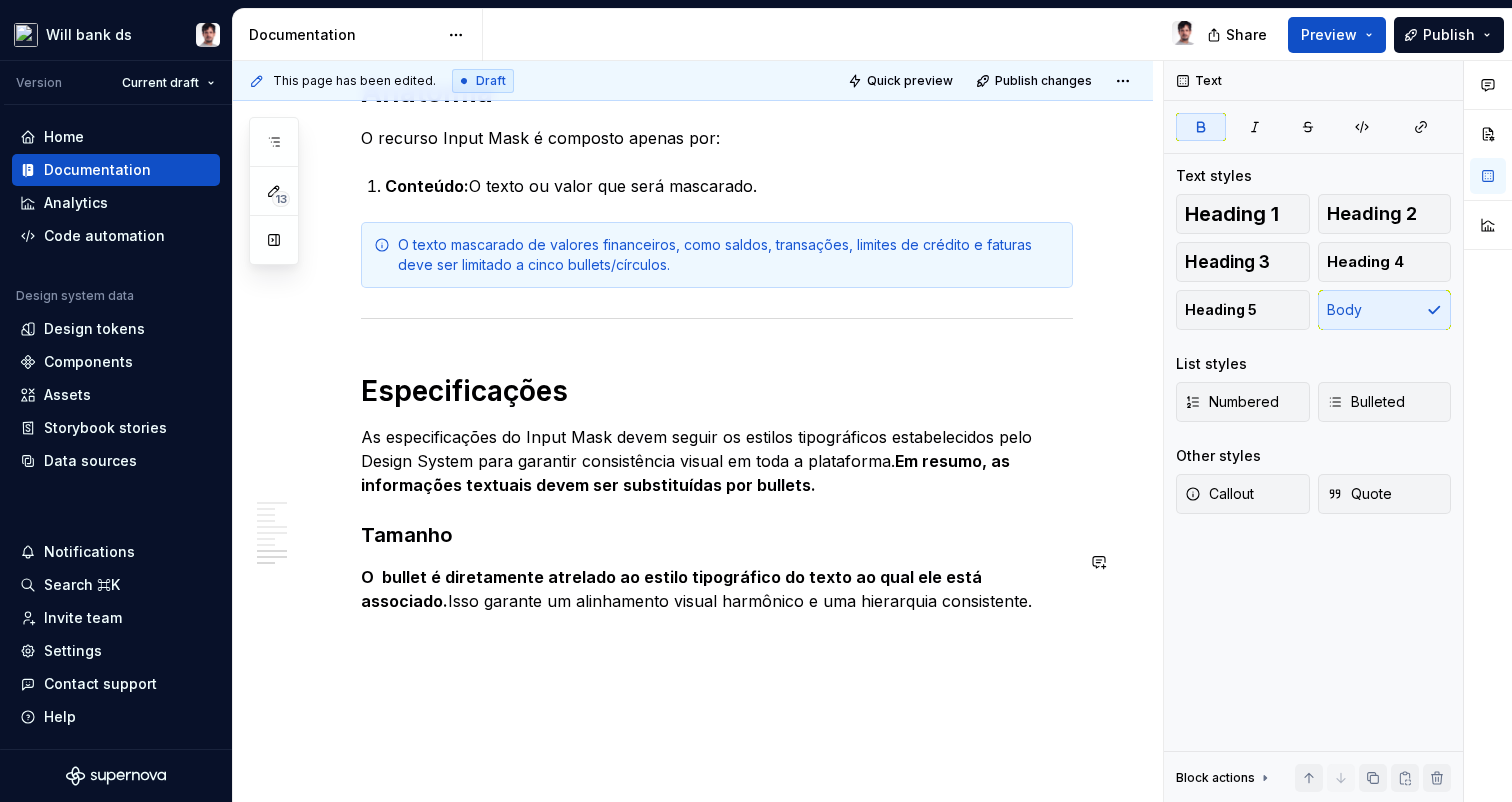 type 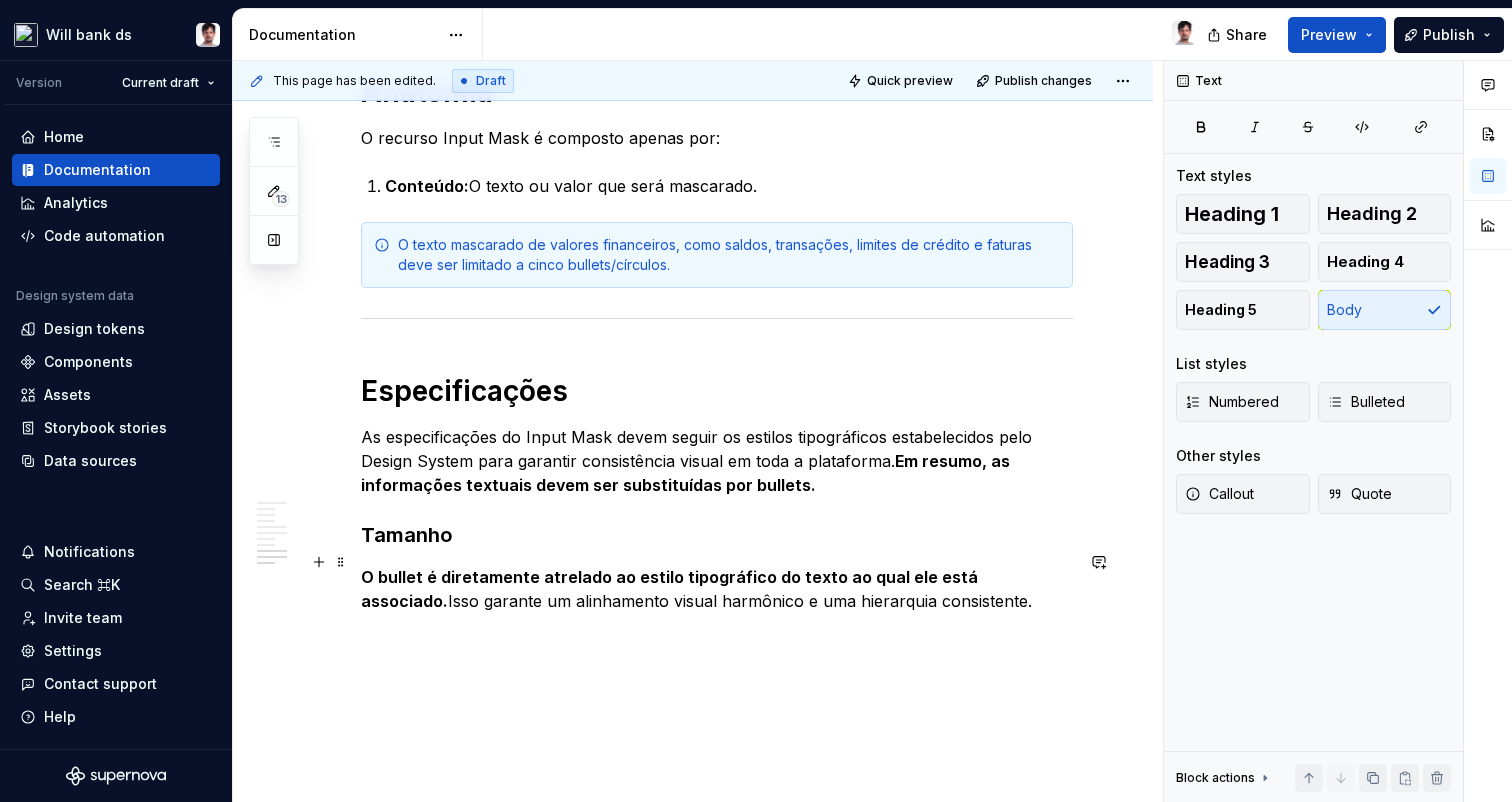 click on "O bullet é diretamente atrelado ao estilo tipográfico do texto ao qual ele está associado.  Isso garante um alinhamento visual harmônico e uma hierarquia consistente." at bounding box center (717, 589) 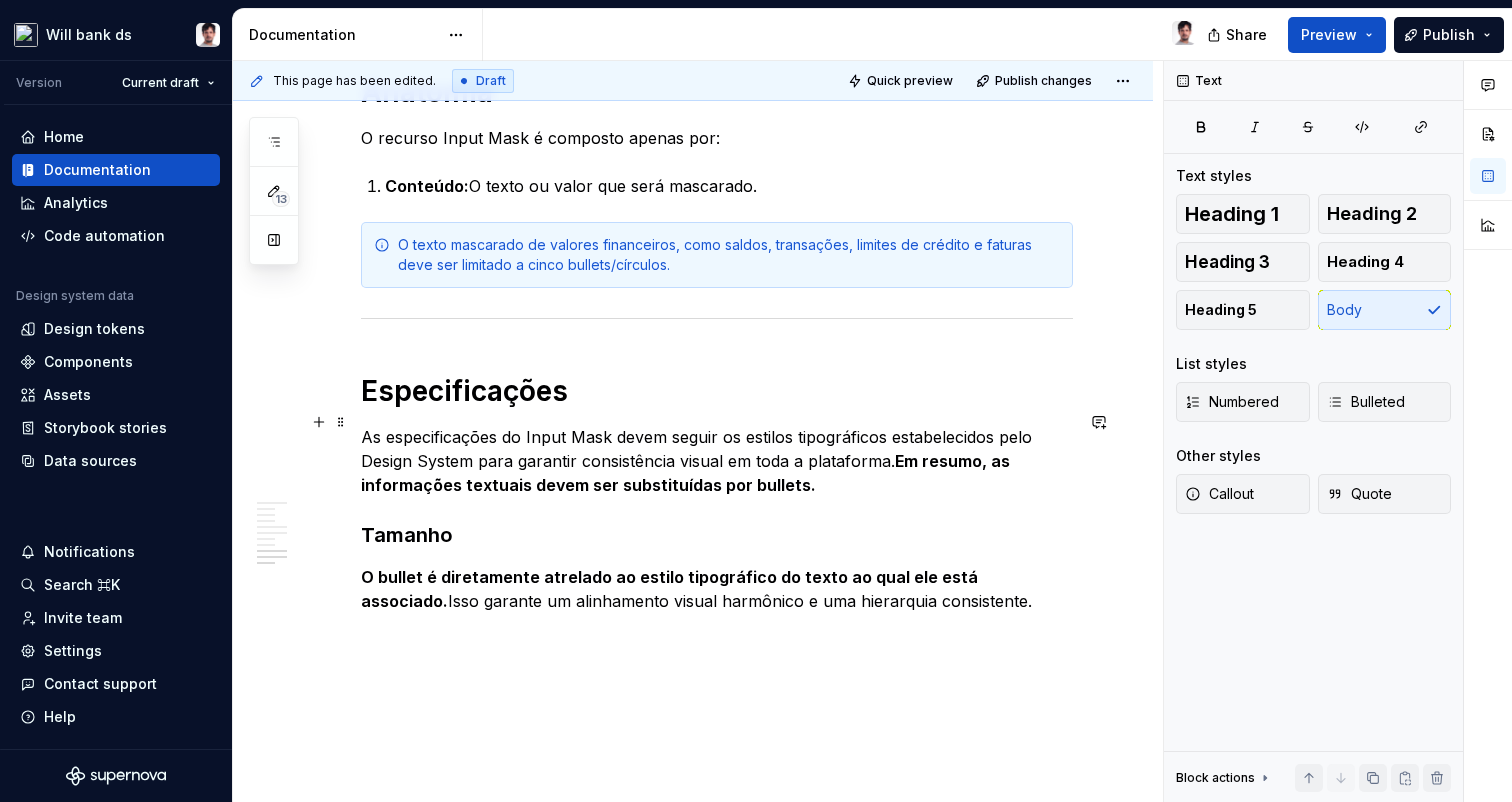 click on "As especificações do Input Mask devem seguir os estilos tipográficos estabelecidos pelo Design System para garantir consistência visual em toda a plataforma.  Em resumo, as informações textuais devem ser substituídas por bullets." at bounding box center [717, 461] 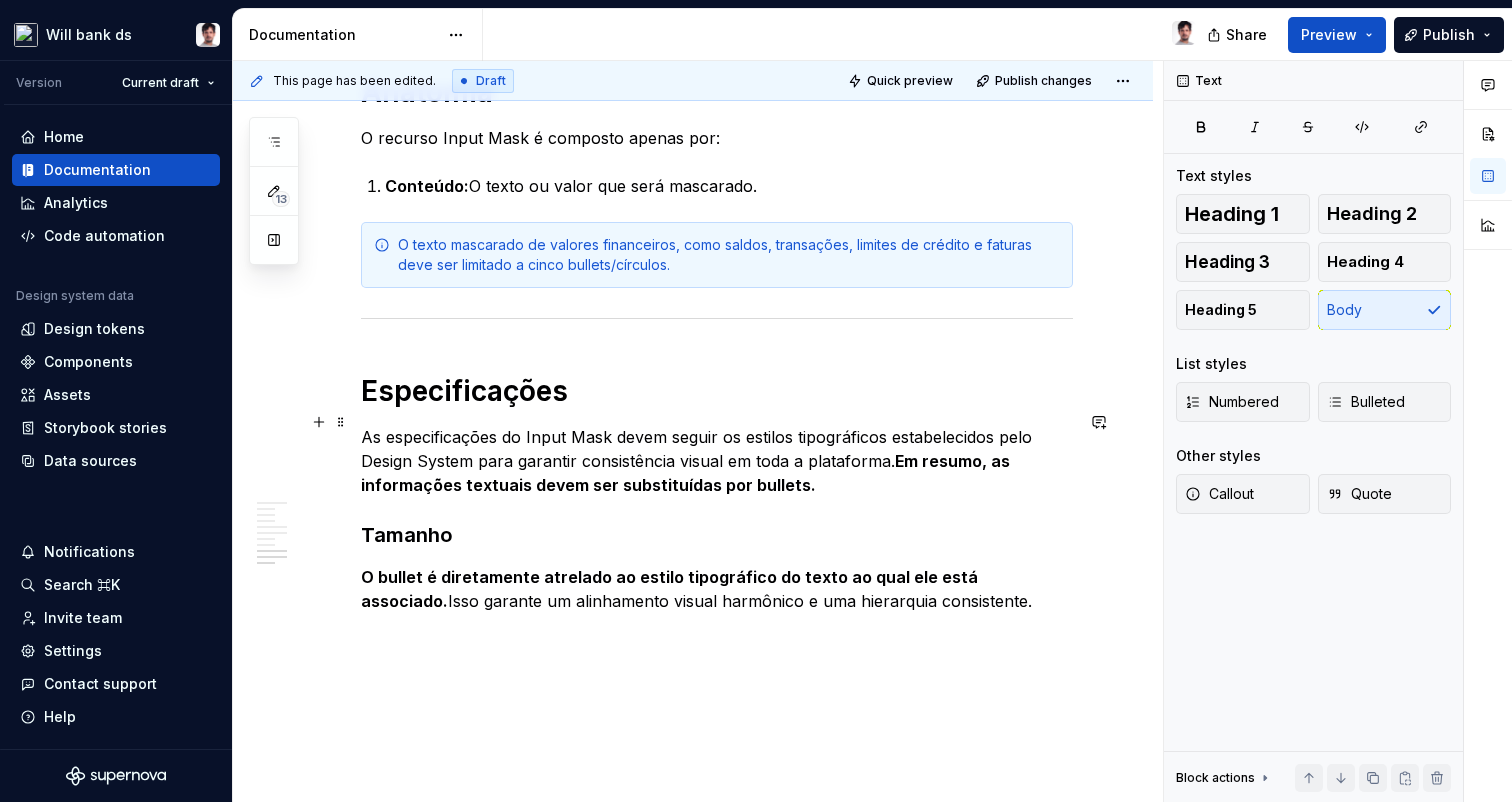 click on "As especificações do Input Mask devem seguir os estilos tipográficos estabelecidos pelo Design System para garantir consistência visual em toda a plataforma.  Em resumo, as informações textuais devem ser substituídas por bullets." at bounding box center [717, 461] 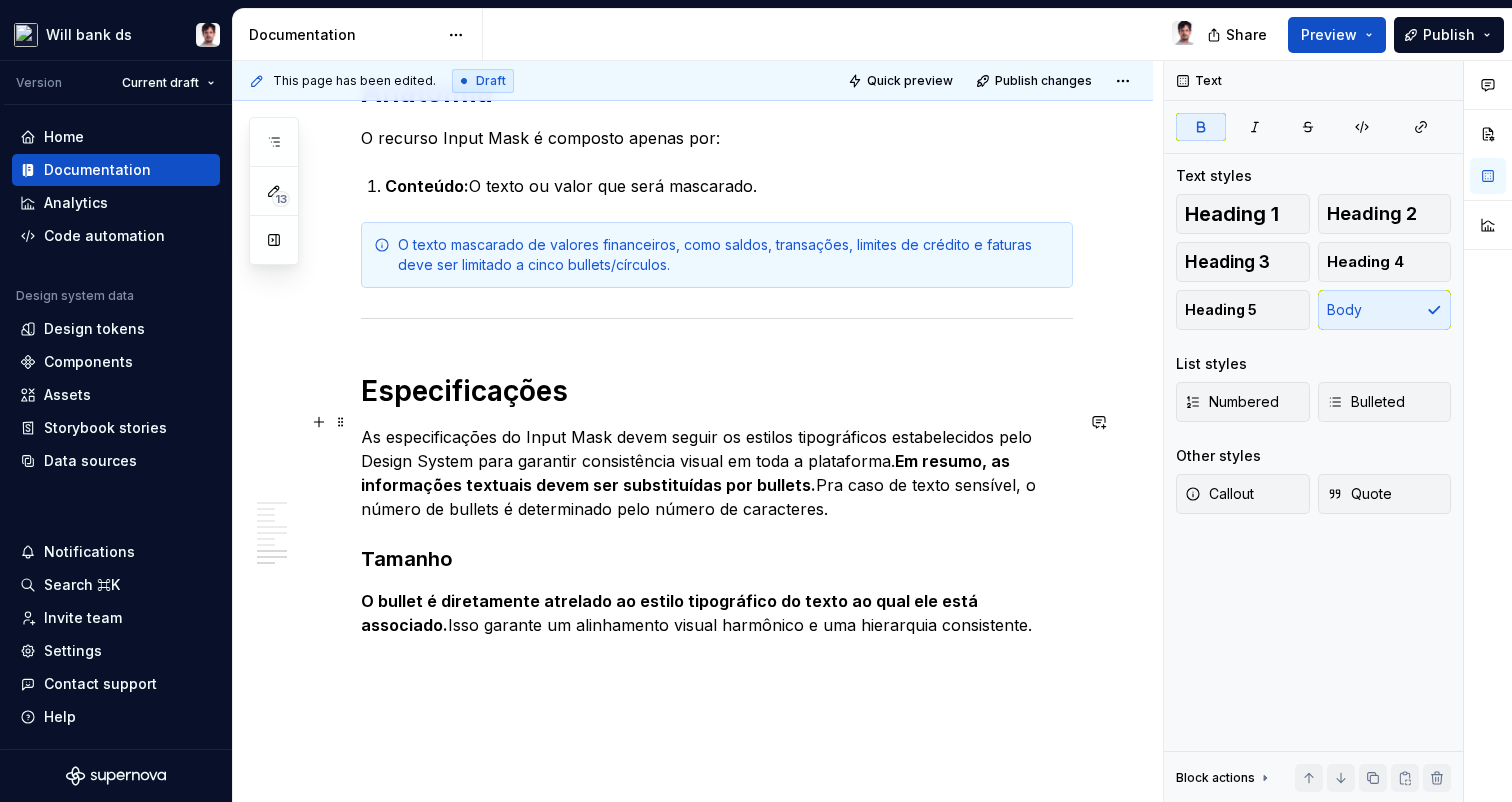 drag, startPoint x: 808, startPoint y: 468, endPoint x: 834, endPoint y: 468, distance: 26 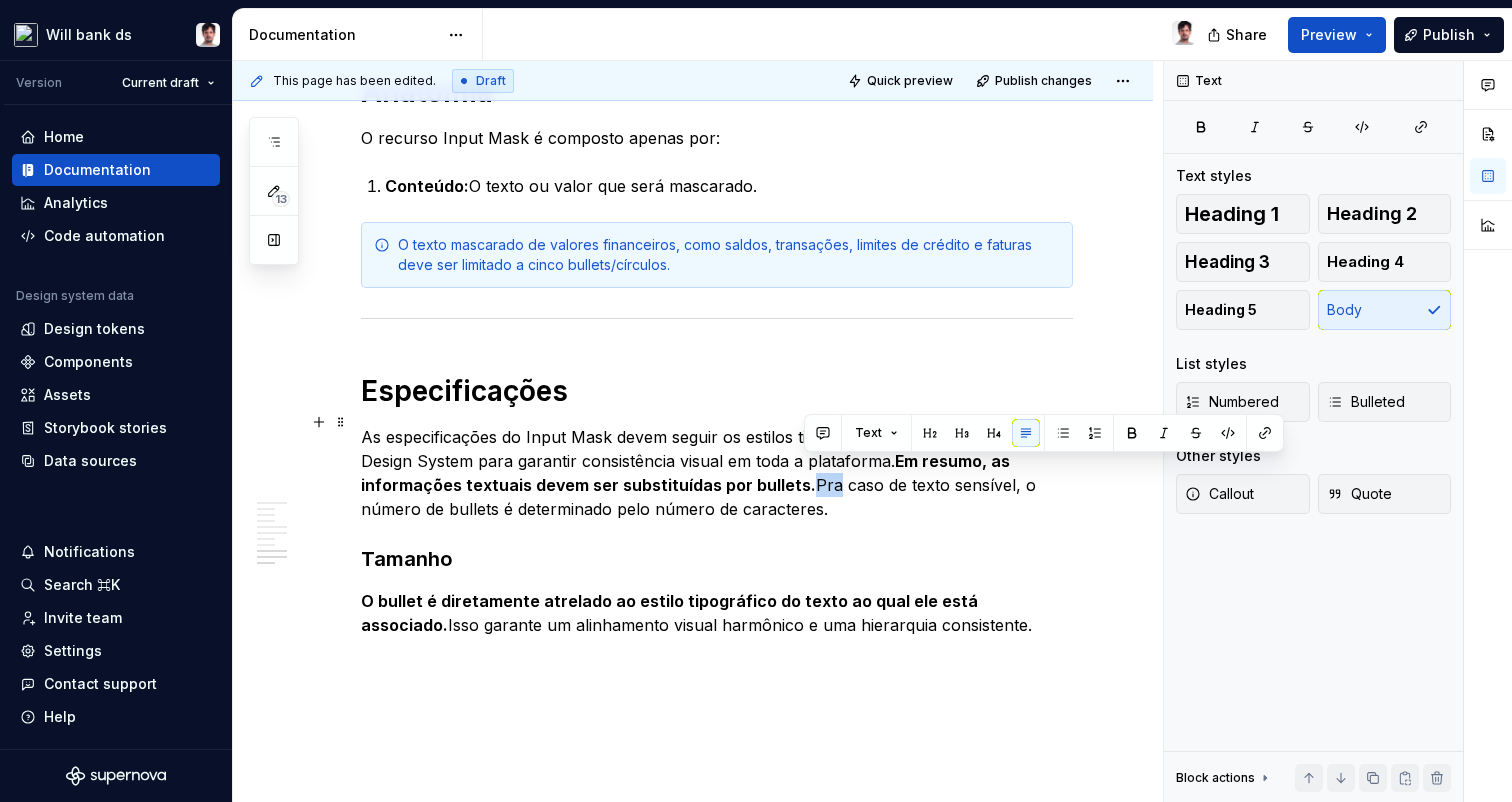drag, startPoint x: 826, startPoint y: 467, endPoint x: 806, endPoint y: 467, distance: 20 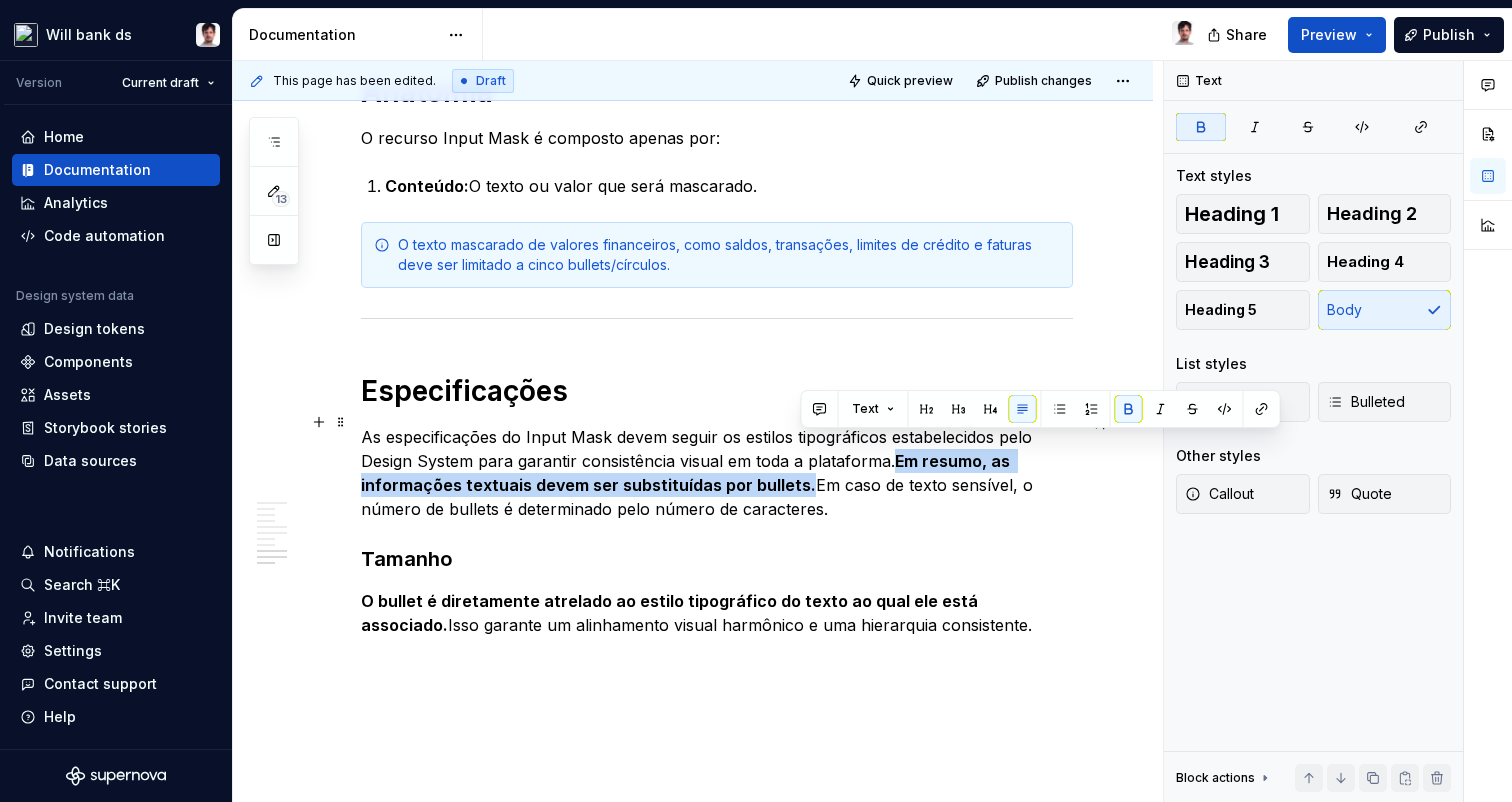 drag, startPoint x: 899, startPoint y: 437, endPoint x: 799, endPoint y: 465, distance: 103.84604 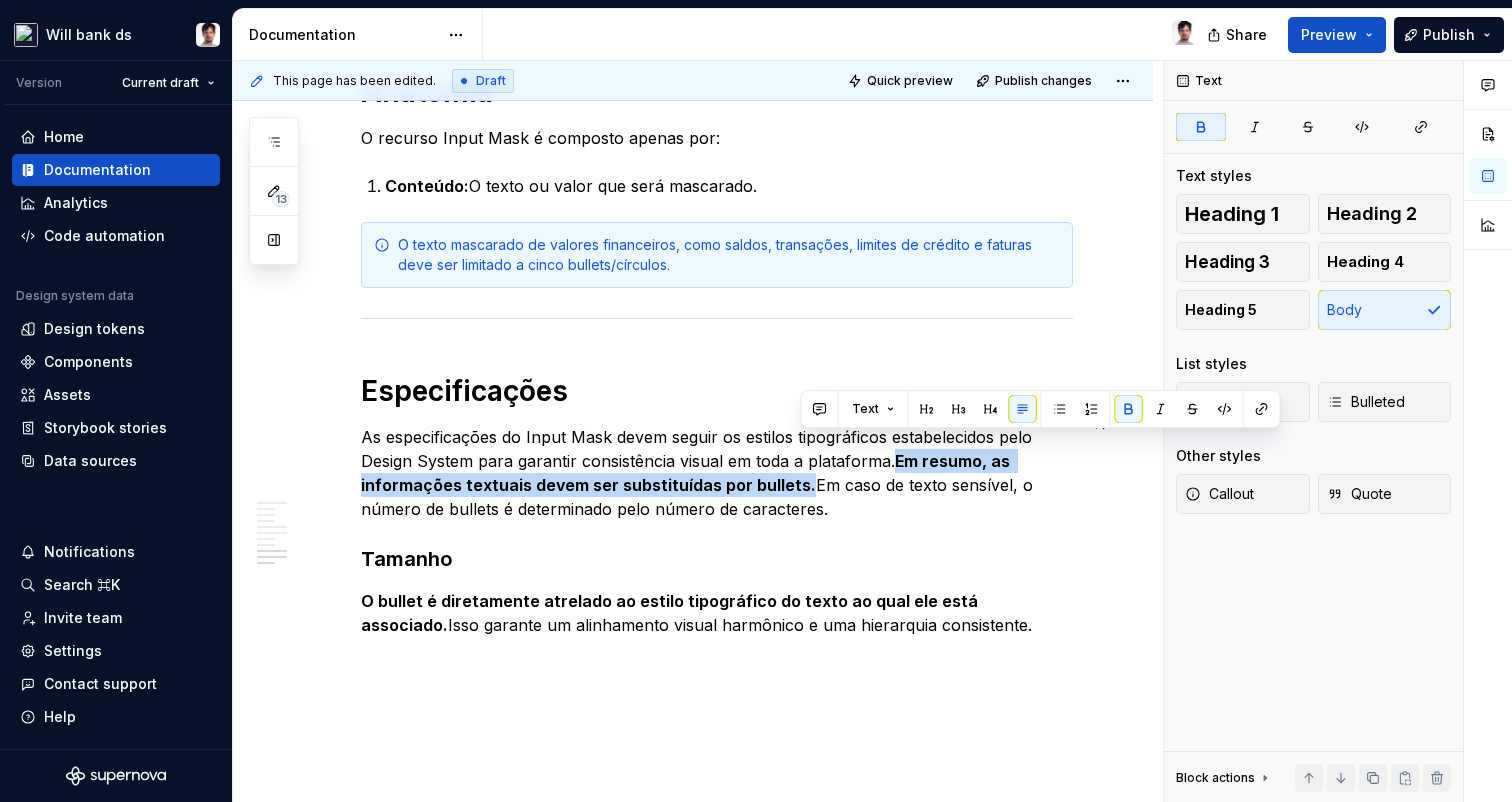 copy on "Em resumo, as informações textuais devem ser substituídas por bullets." 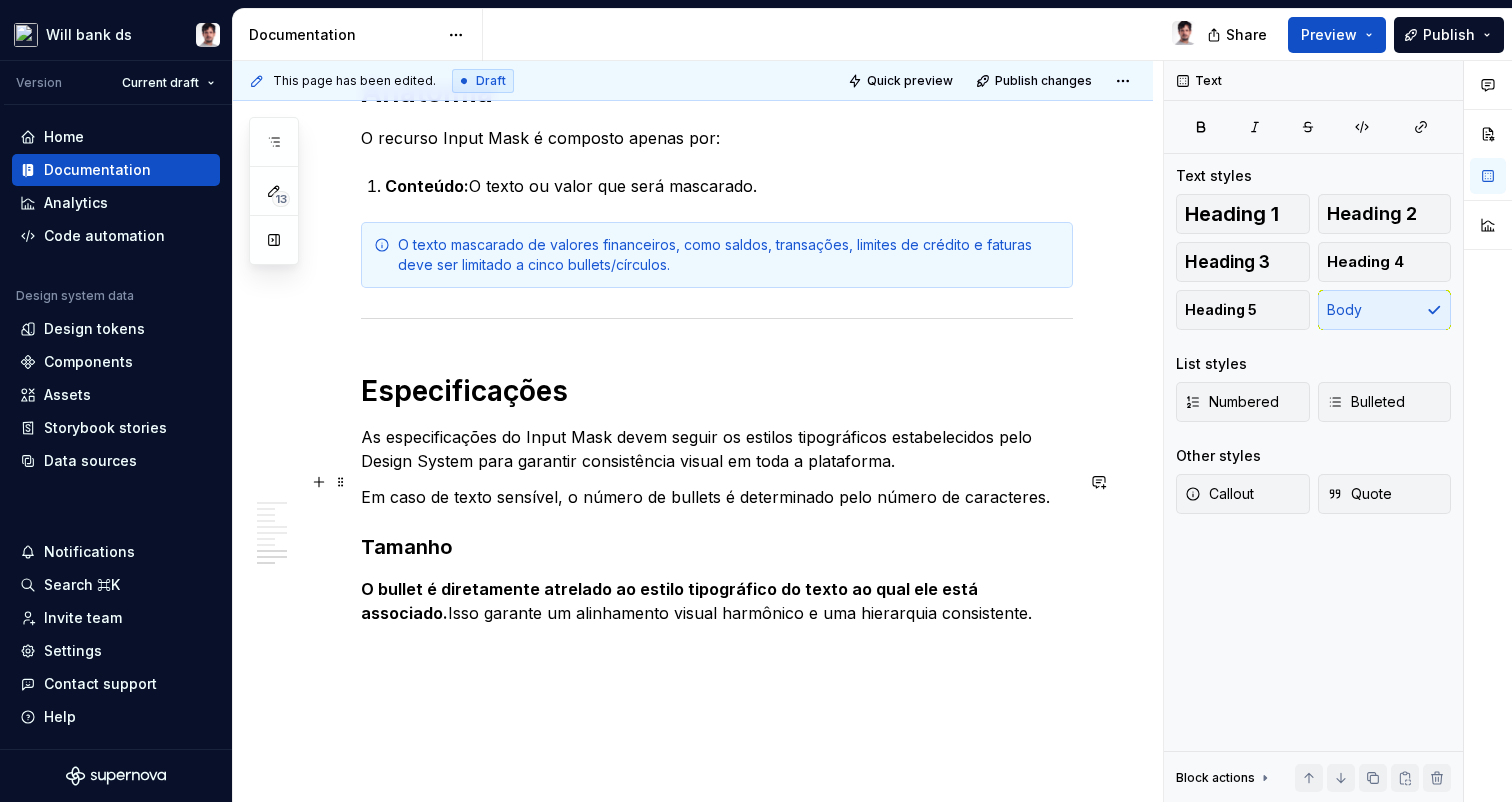 click on "Em caso de texto sensível, o número de bullets é determinado pelo número de caracteres." at bounding box center (717, 497) 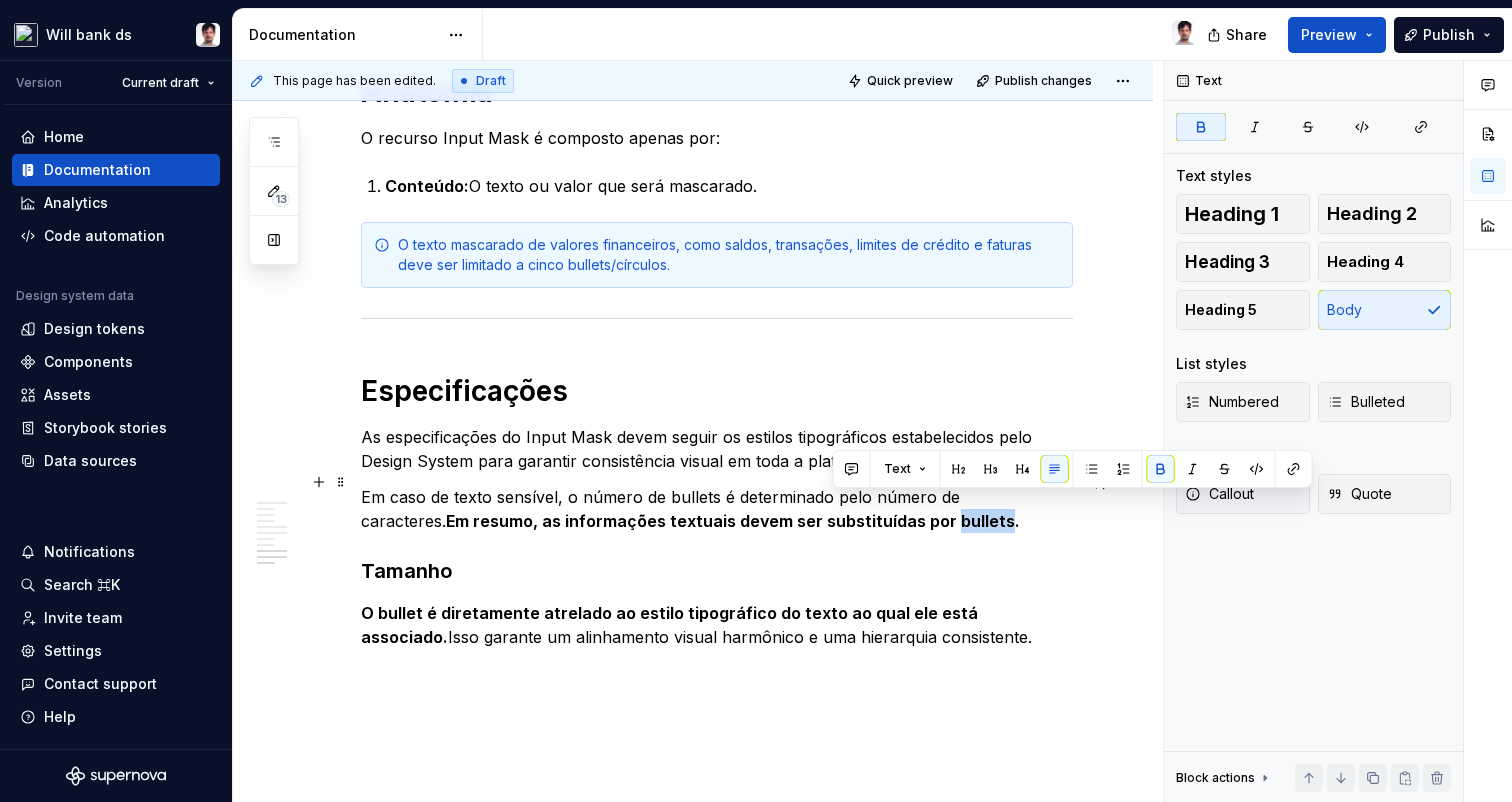 drag, startPoint x: 884, startPoint y: 503, endPoint x: 835, endPoint y: 503, distance: 49 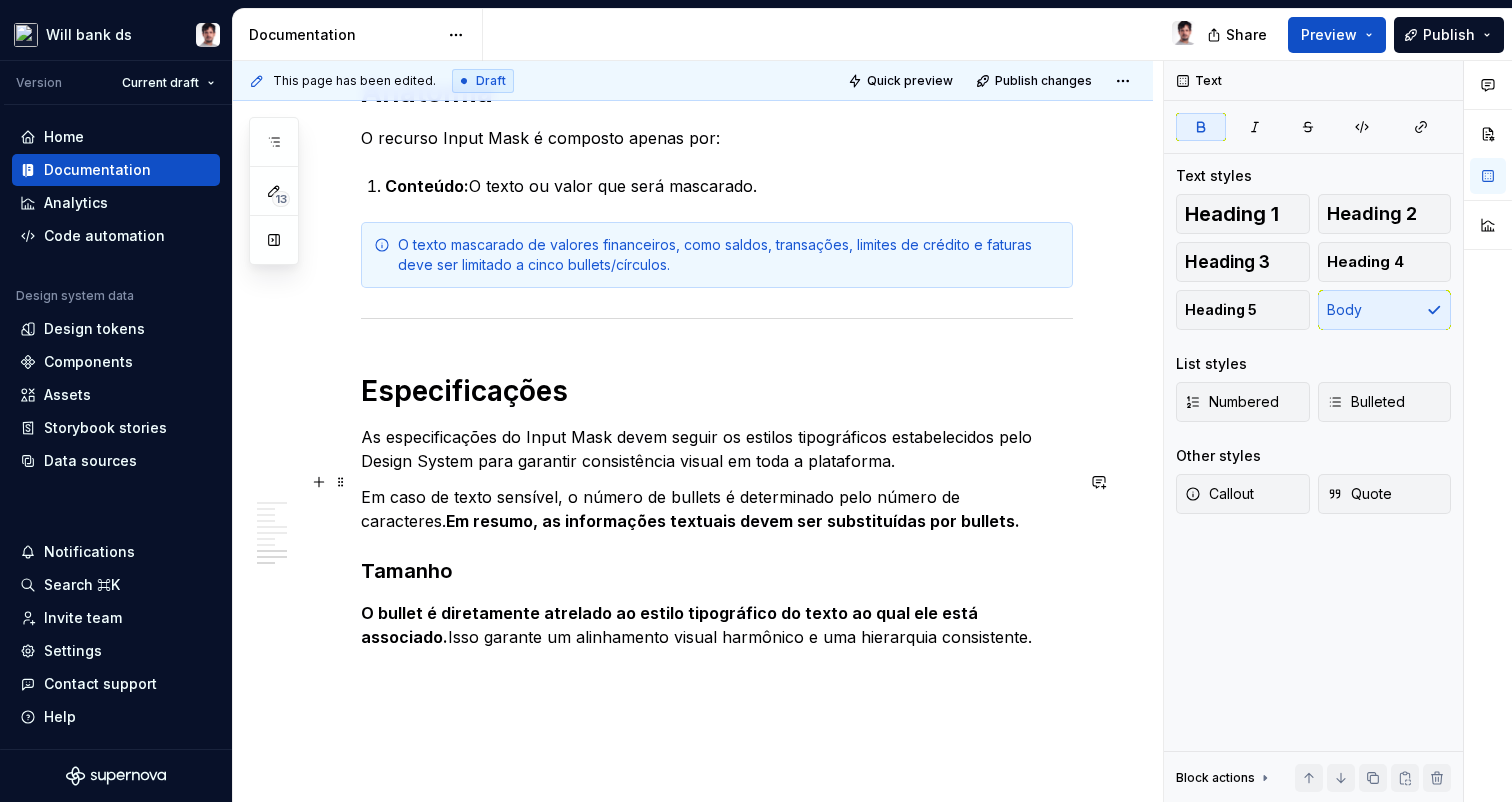 click on "Em resumo, as informações textuais devem ser substituídas por bullets." at bounding box center (733, 521) 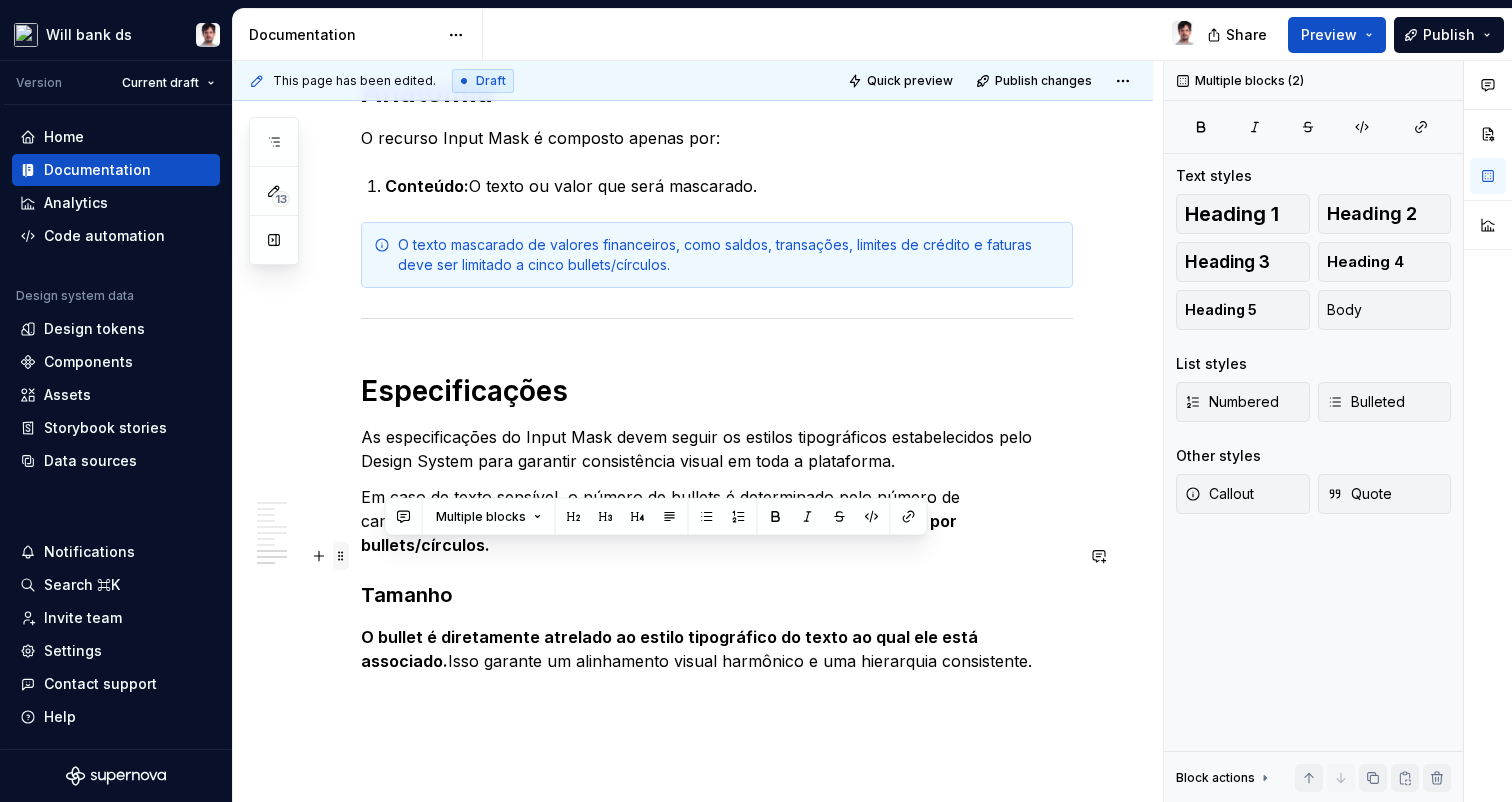 drag, startPoint x: 963, startPoint y: 637, endPoint x: 344, endPoint y: 550, distance: 625.084 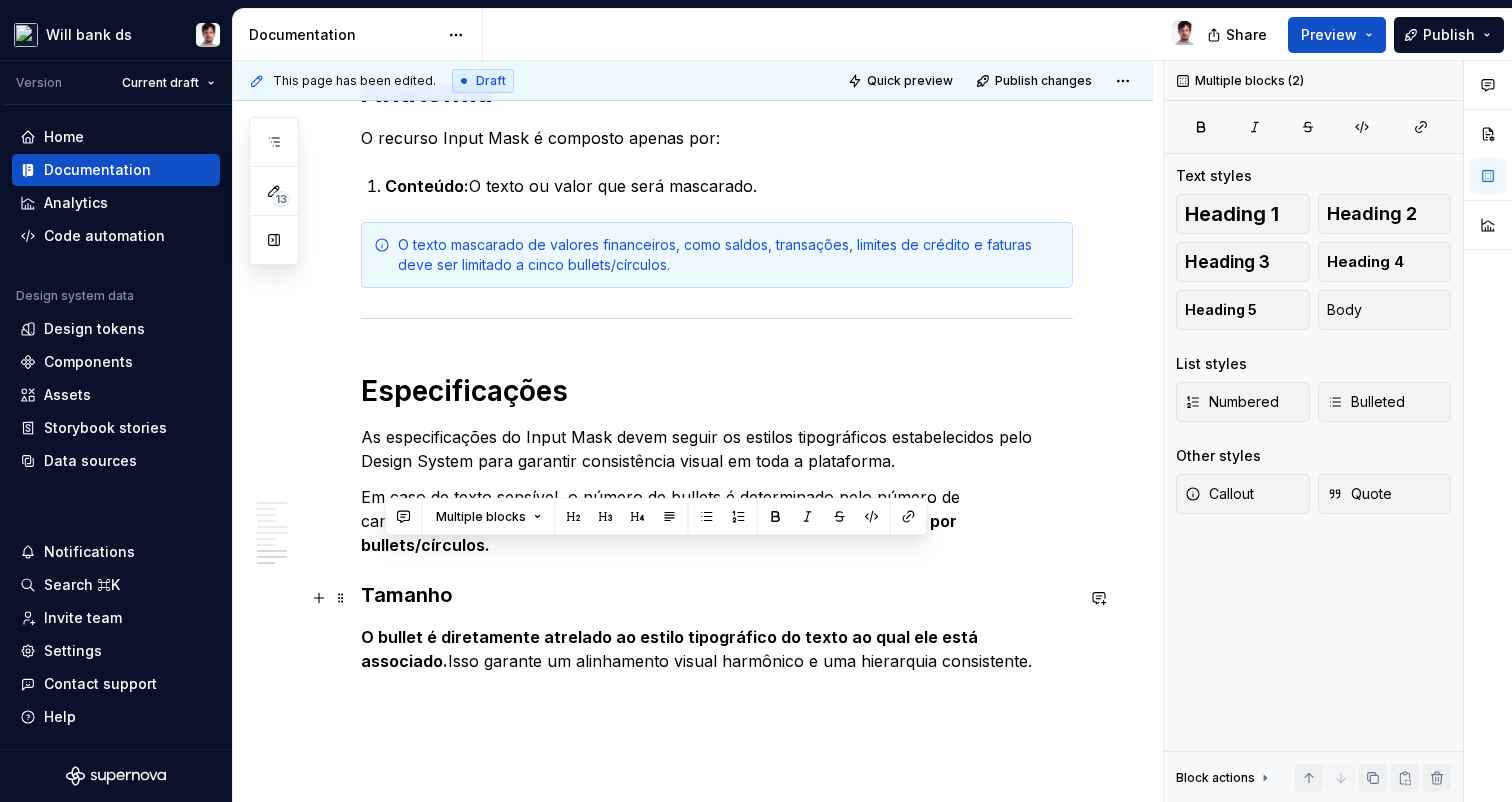 click on "O bullet é diretamente atrelado ao estilo tipográfico do texto ao qual ele está associado." at bounding box center (671, 649) 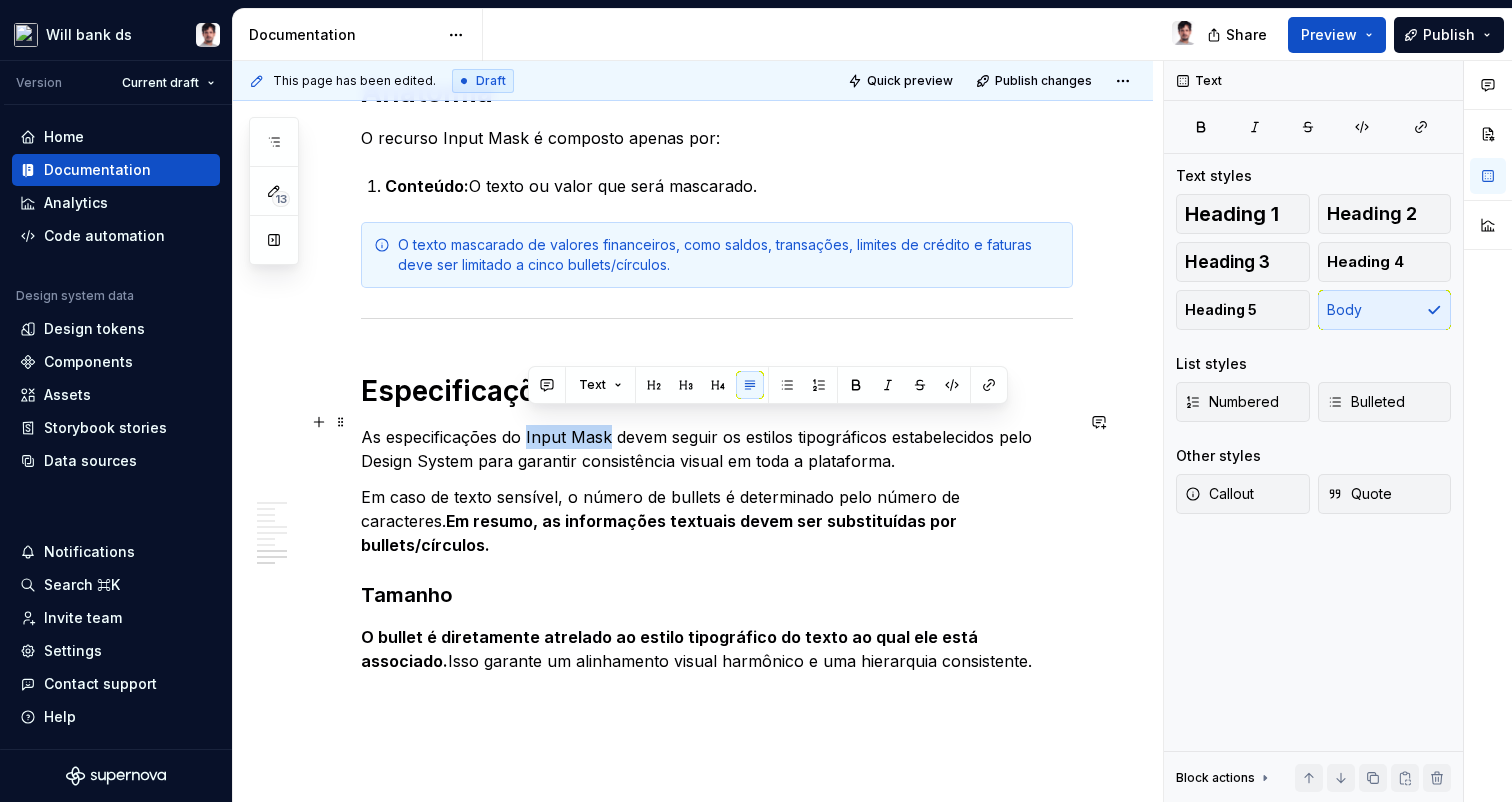 drag, startPoint x: 609, startPoint y: 416, endPoint x: 529, endPoint y: 417, distance: 80.00625 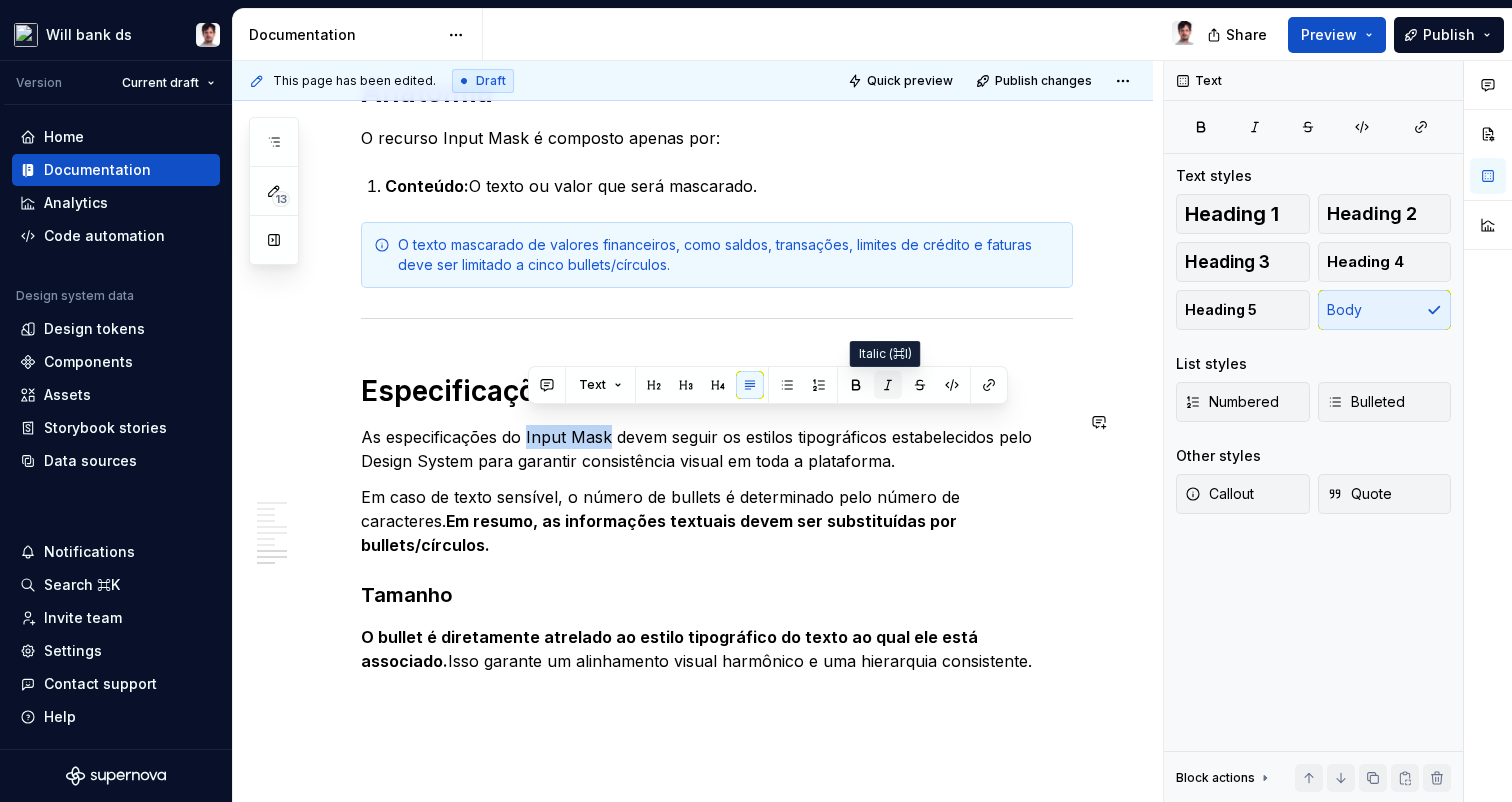 click at bounding box center [888, 385] 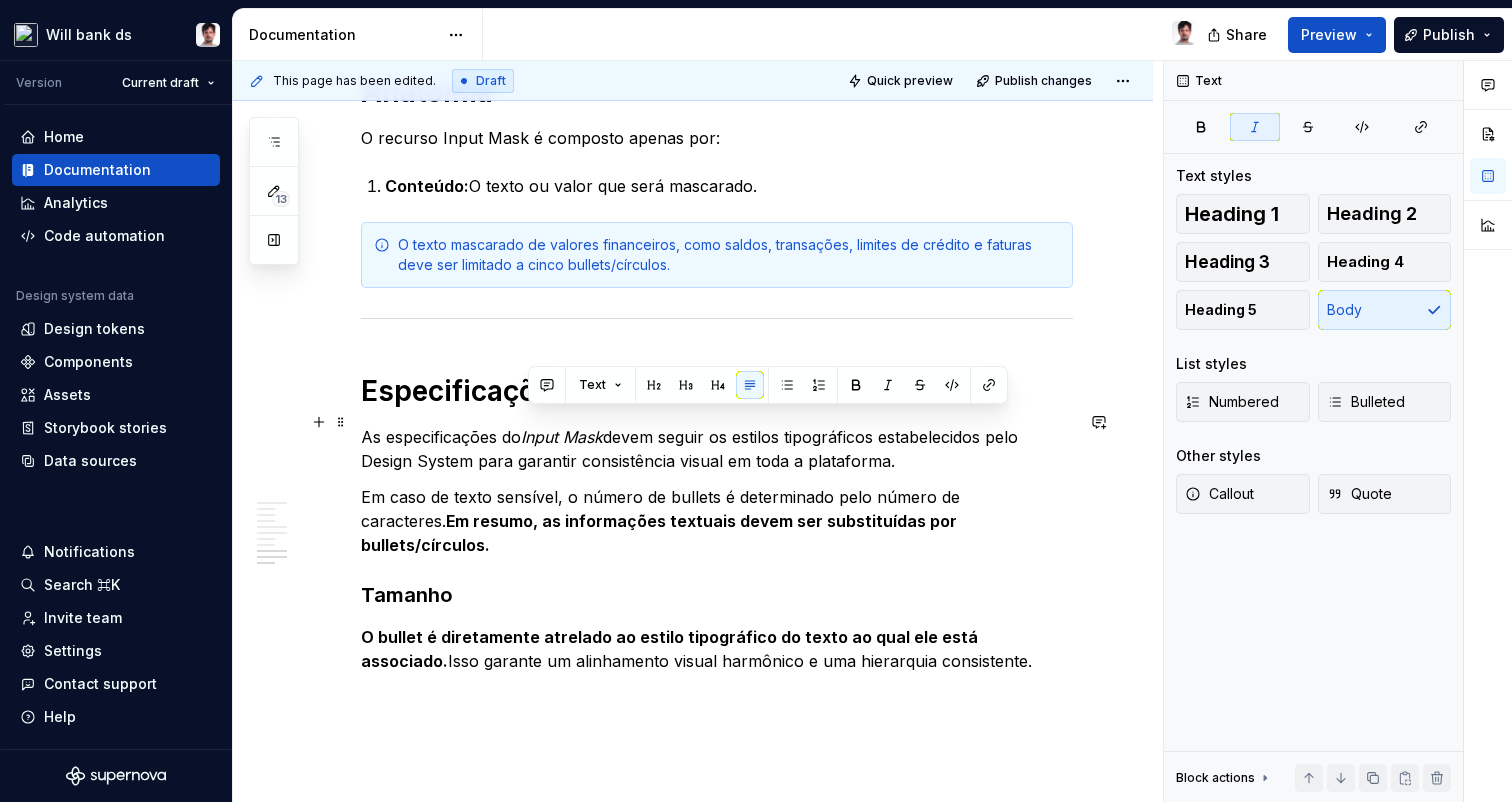 click on "As especificações do  Input Mask  devem seguir os estilos tipográficos estabelecidos pelo Design System para garantir consistência visual em toda a plataforma." at bounding box center (717, 449) 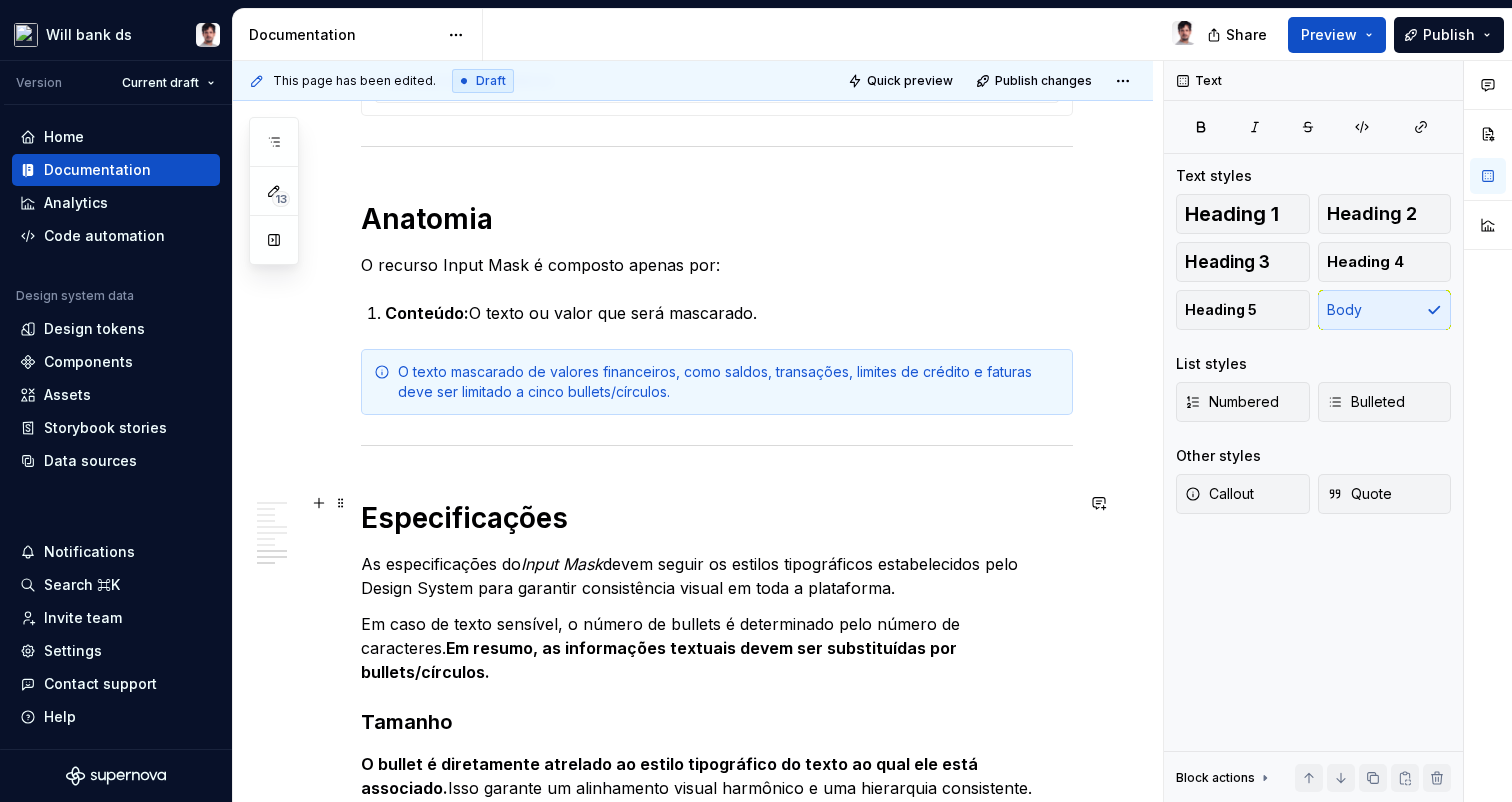 scroll, scrollTop: 2916, scrollLeft: 0, axis: vertical 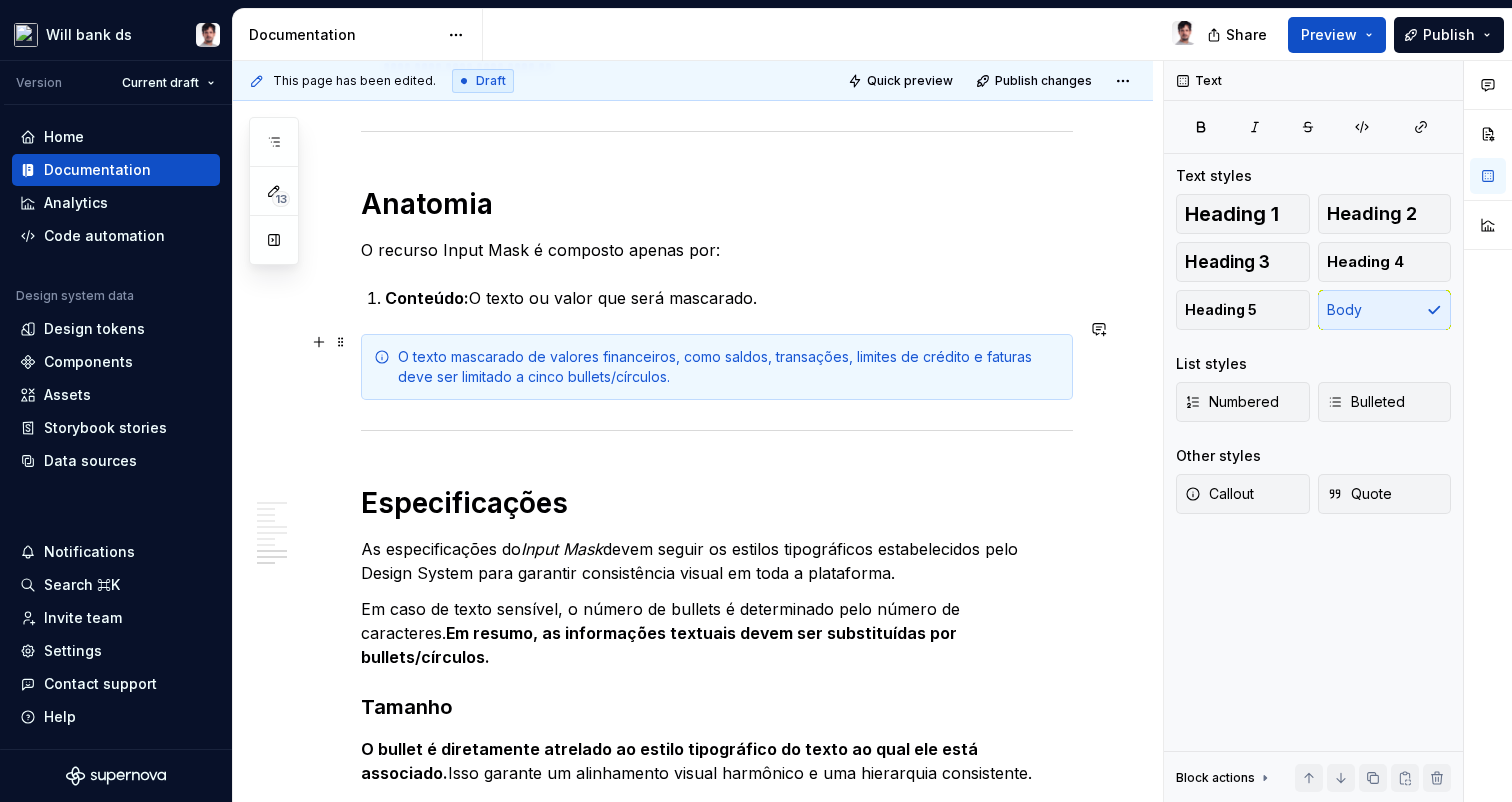 click on "O texto mascarado de valores financeiros, como saldos, transações, limites de crédito e faturas deve ser limitado a cinco bullets/círculos." at bounding box center [729, 367] 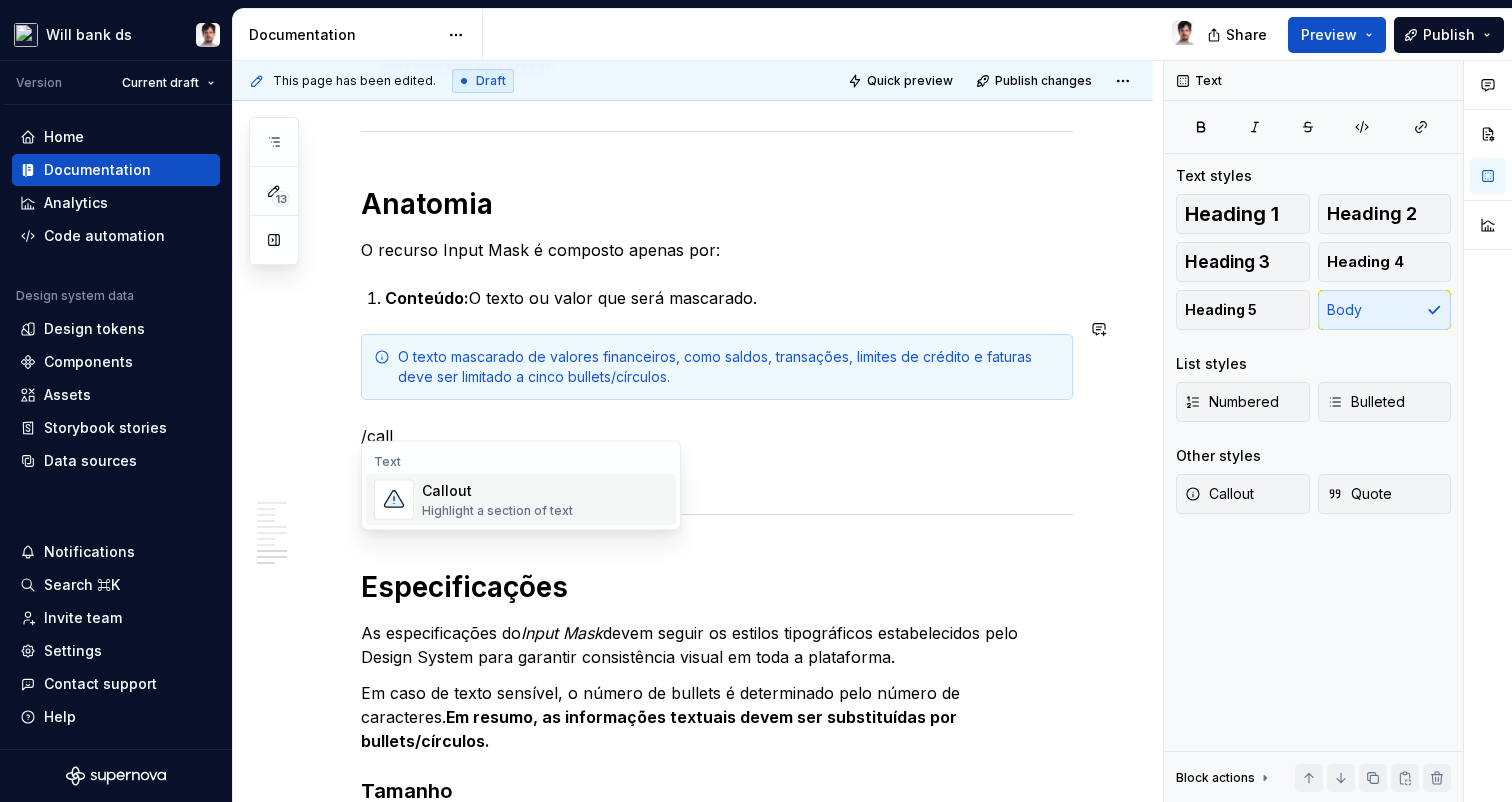click on "Callout Highlight a section of text" at bounding box center [497, 500] 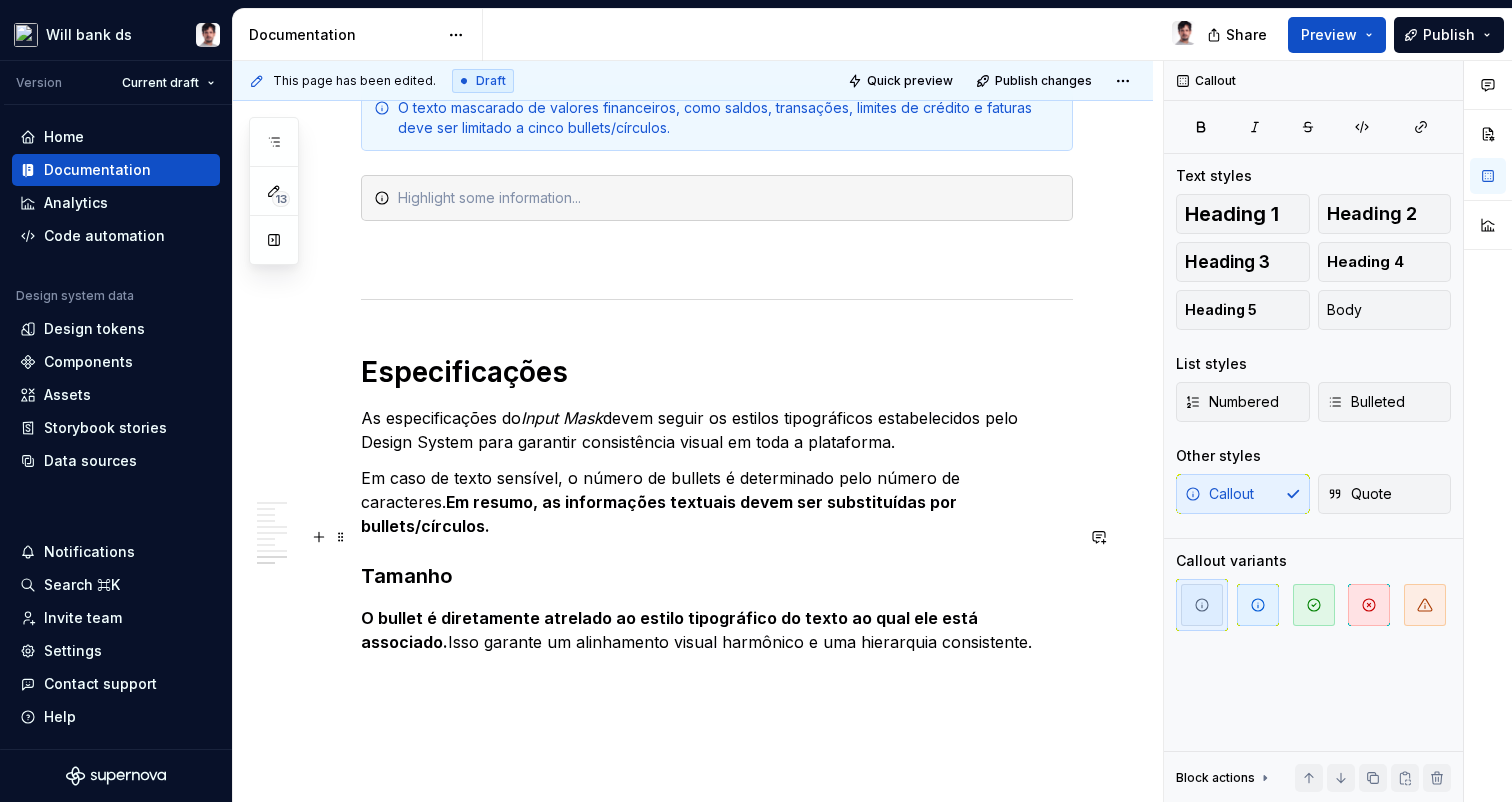 scroll, scrollTop: 3168, scrollLeft: 0, axis: vertical 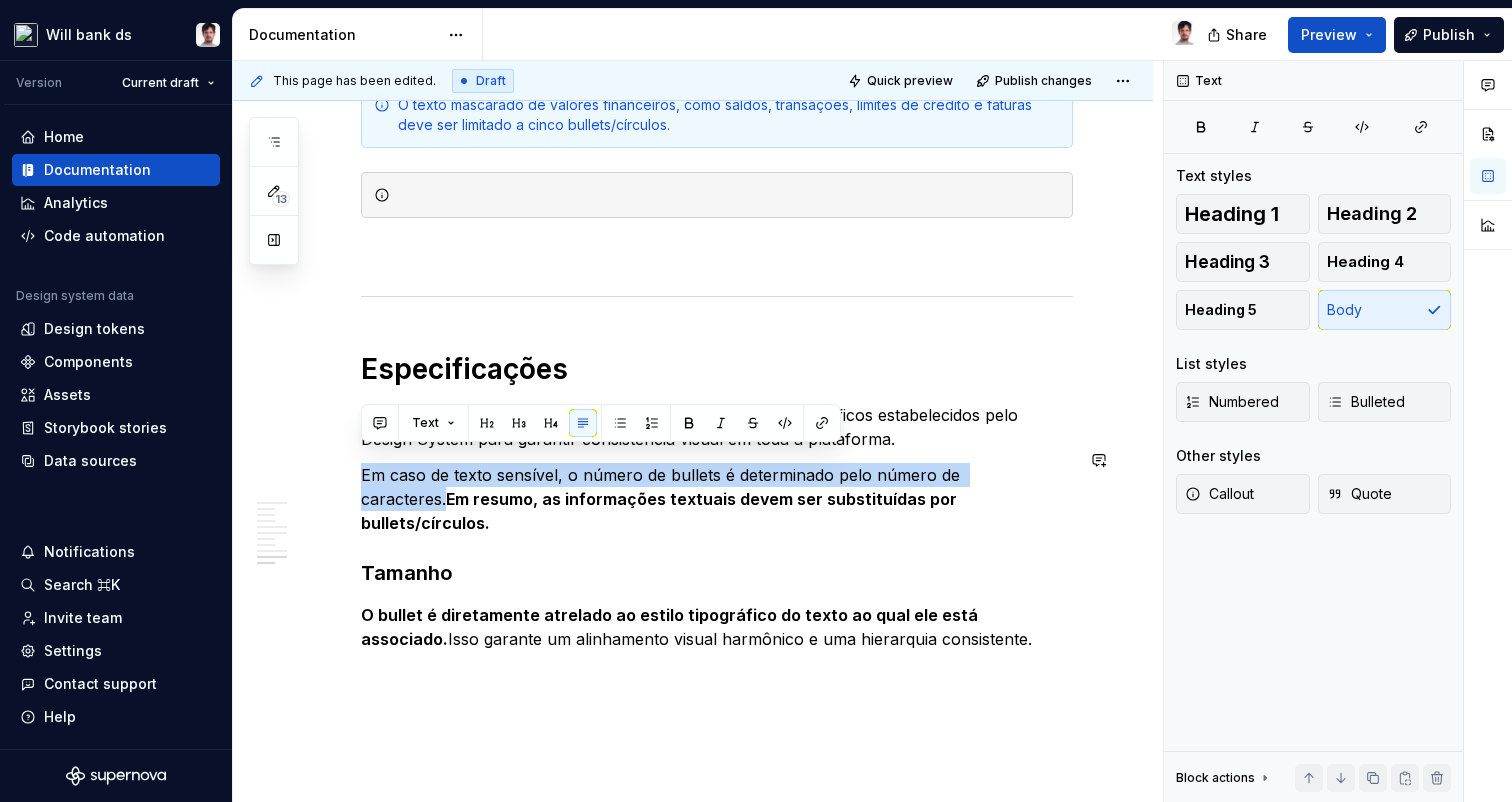 drag, startPoint x: 1042, startPoint y: 458, endPoint x: 461, endPoint y: 442, distance: 581.2203 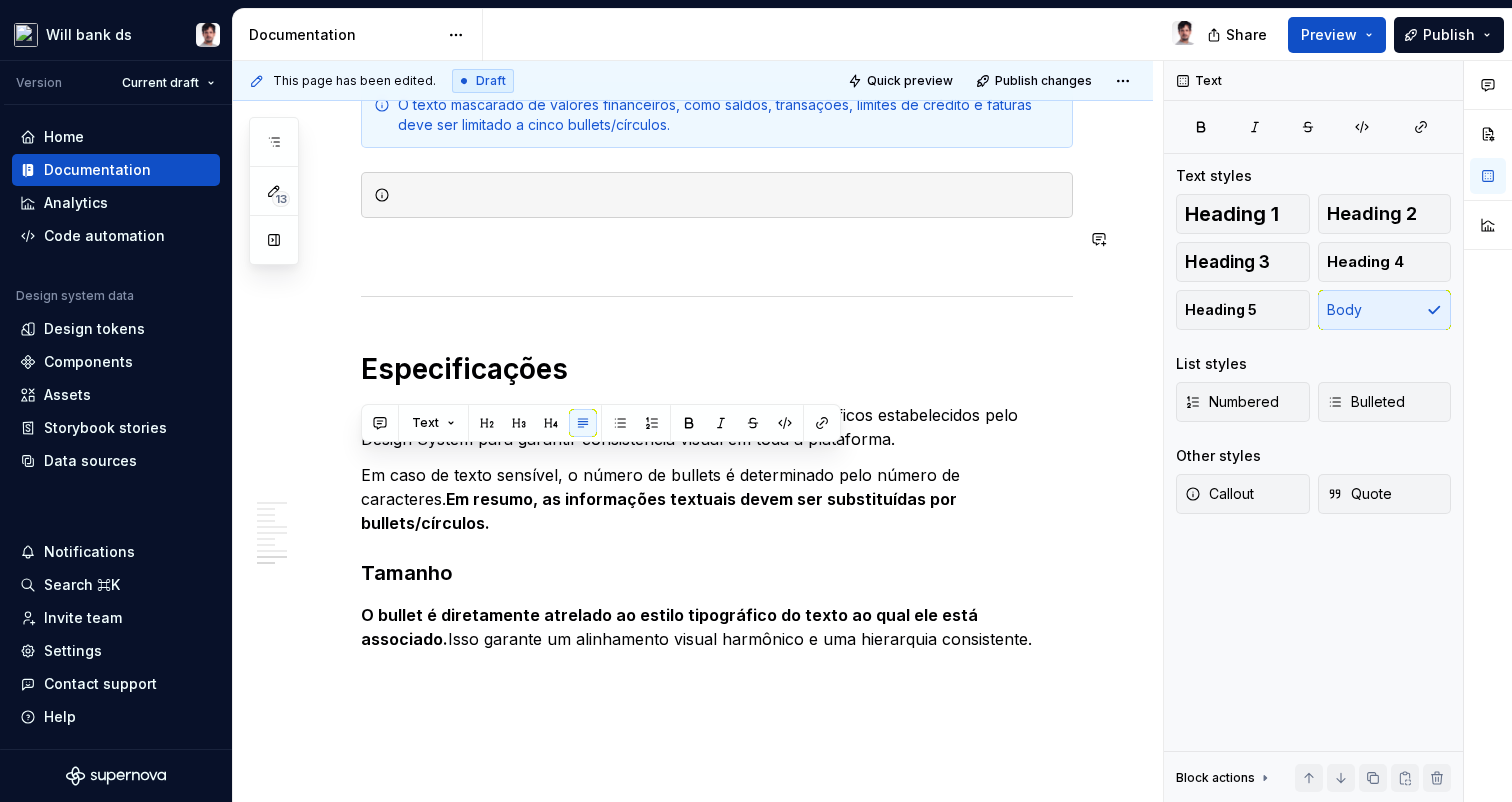 click at bounding box center [717, 195] 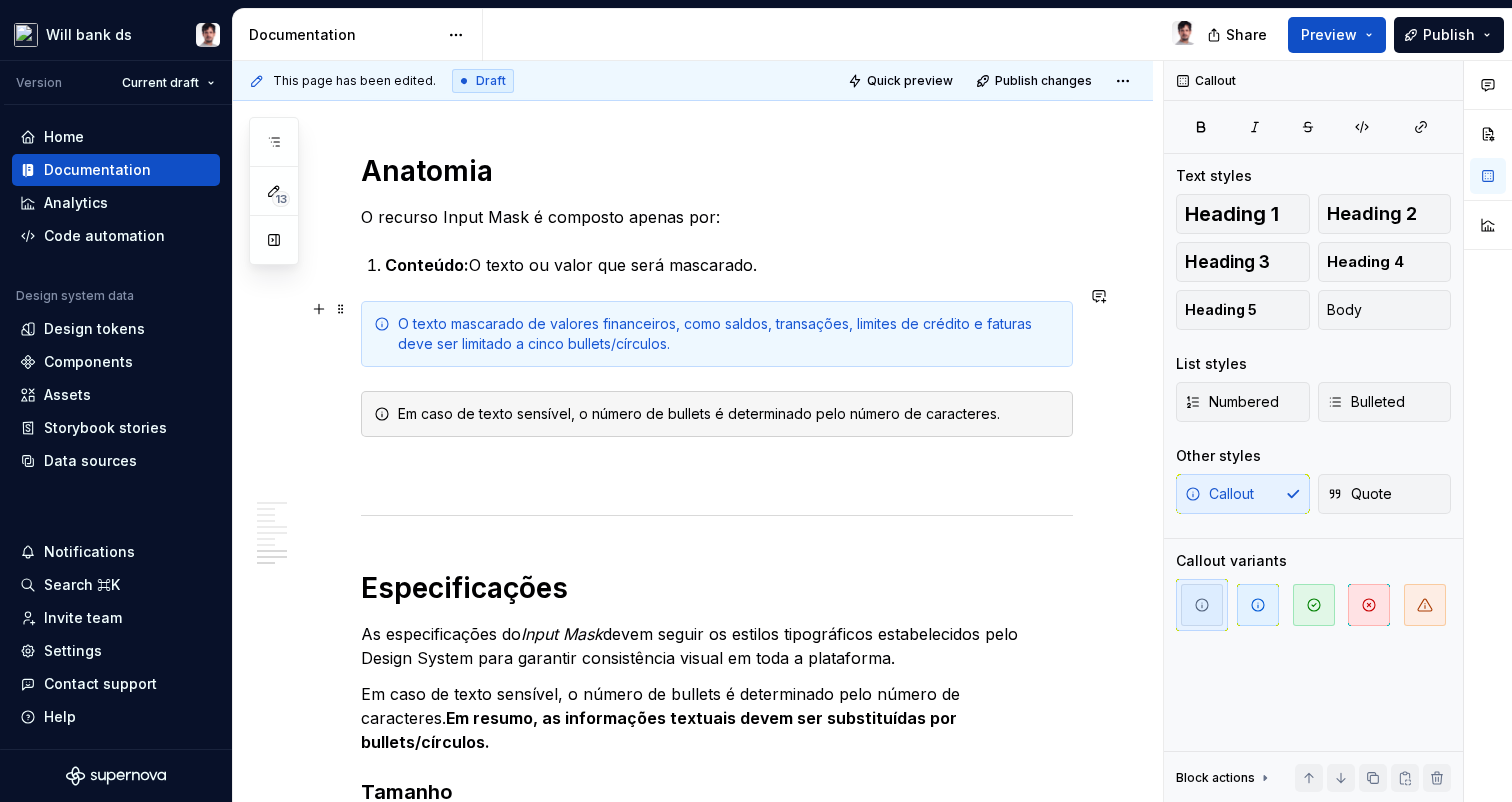 scroll, scrollTop: 2979, scrollLeft: 0, axis: vertical 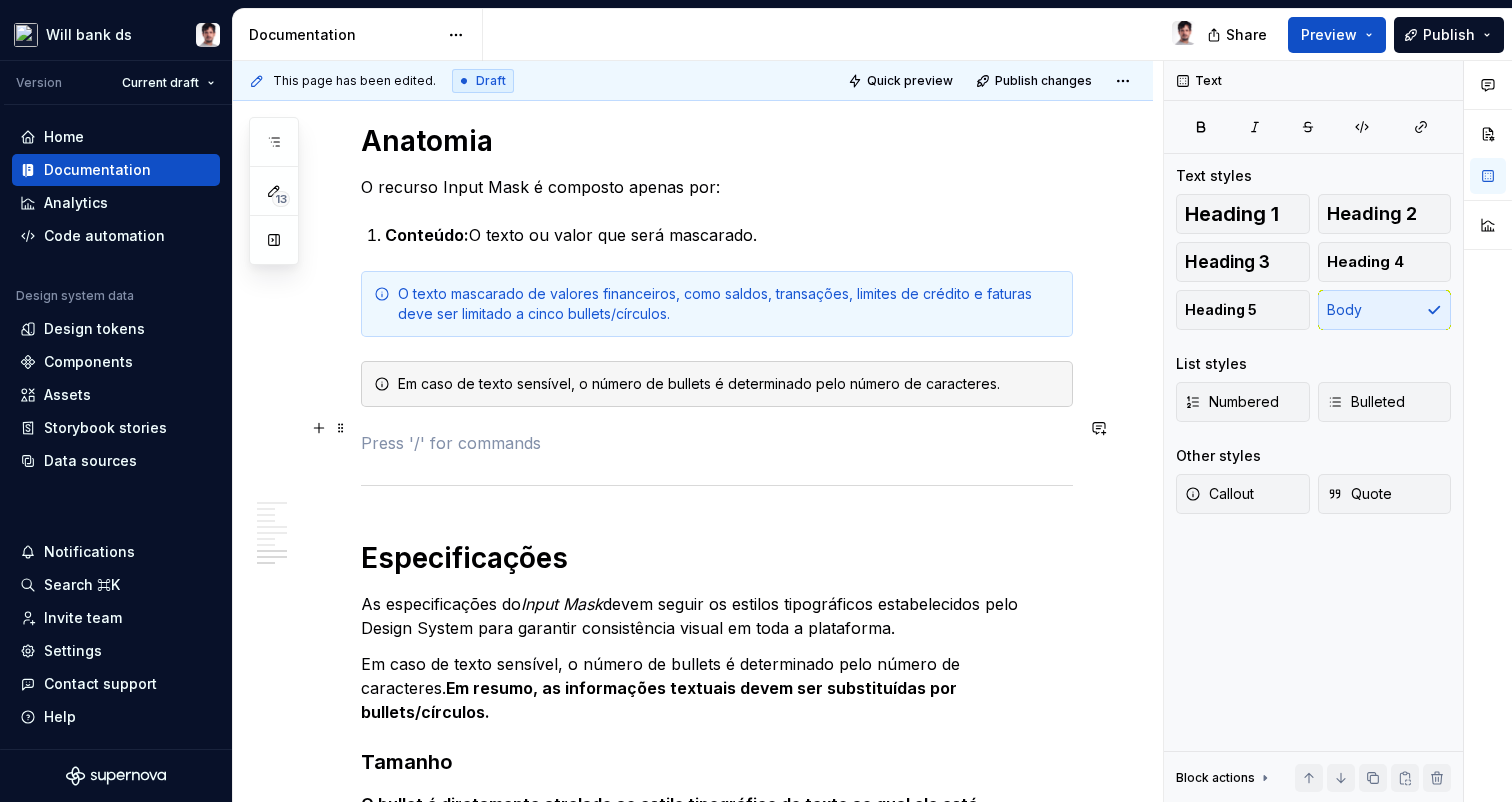 click at bounding box center [717, 443] 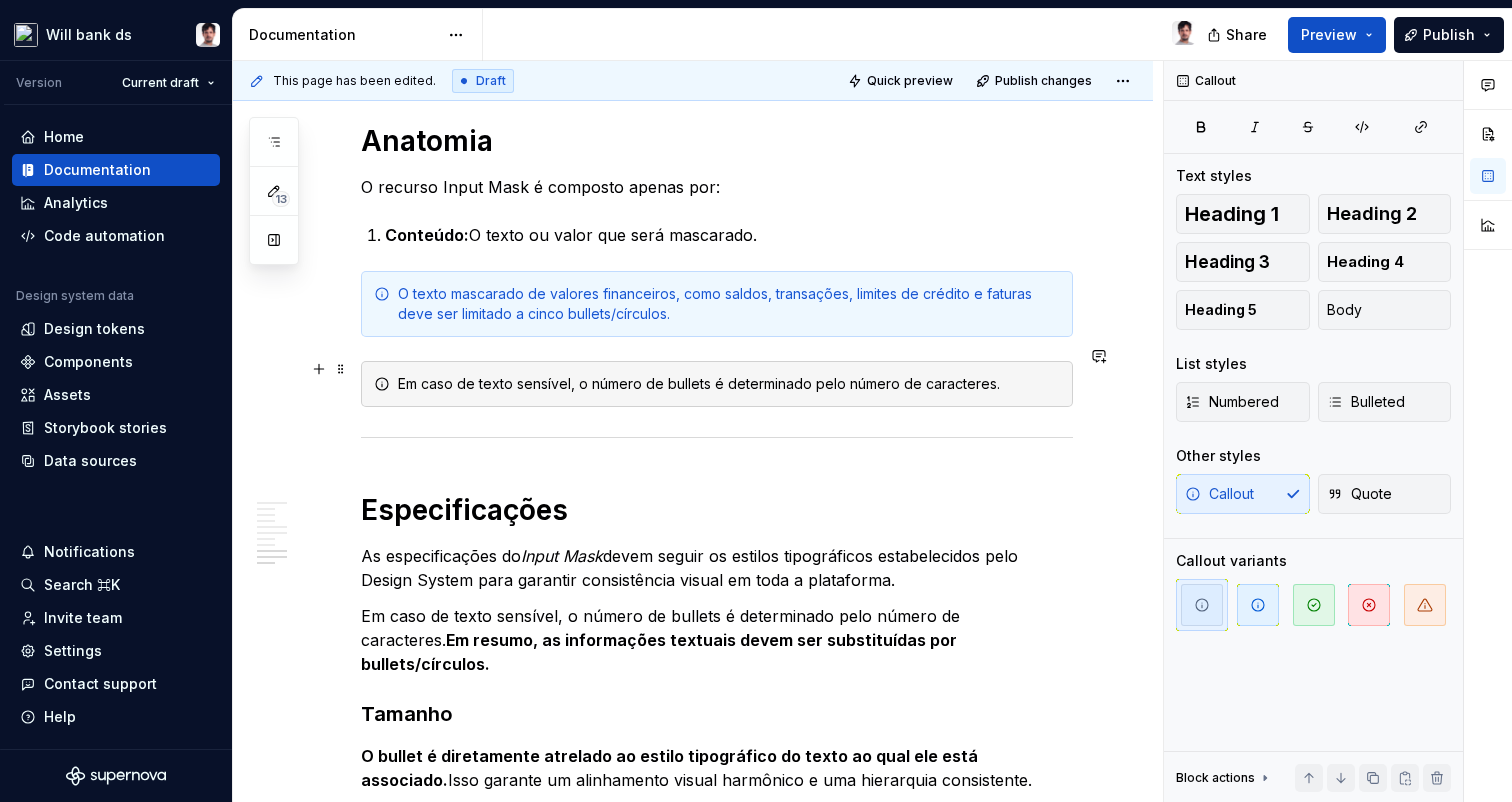 click on "Em caso de texto sensível, o número de bullets é determinado pelo número de caracteres." at bounding box center [729, 384] 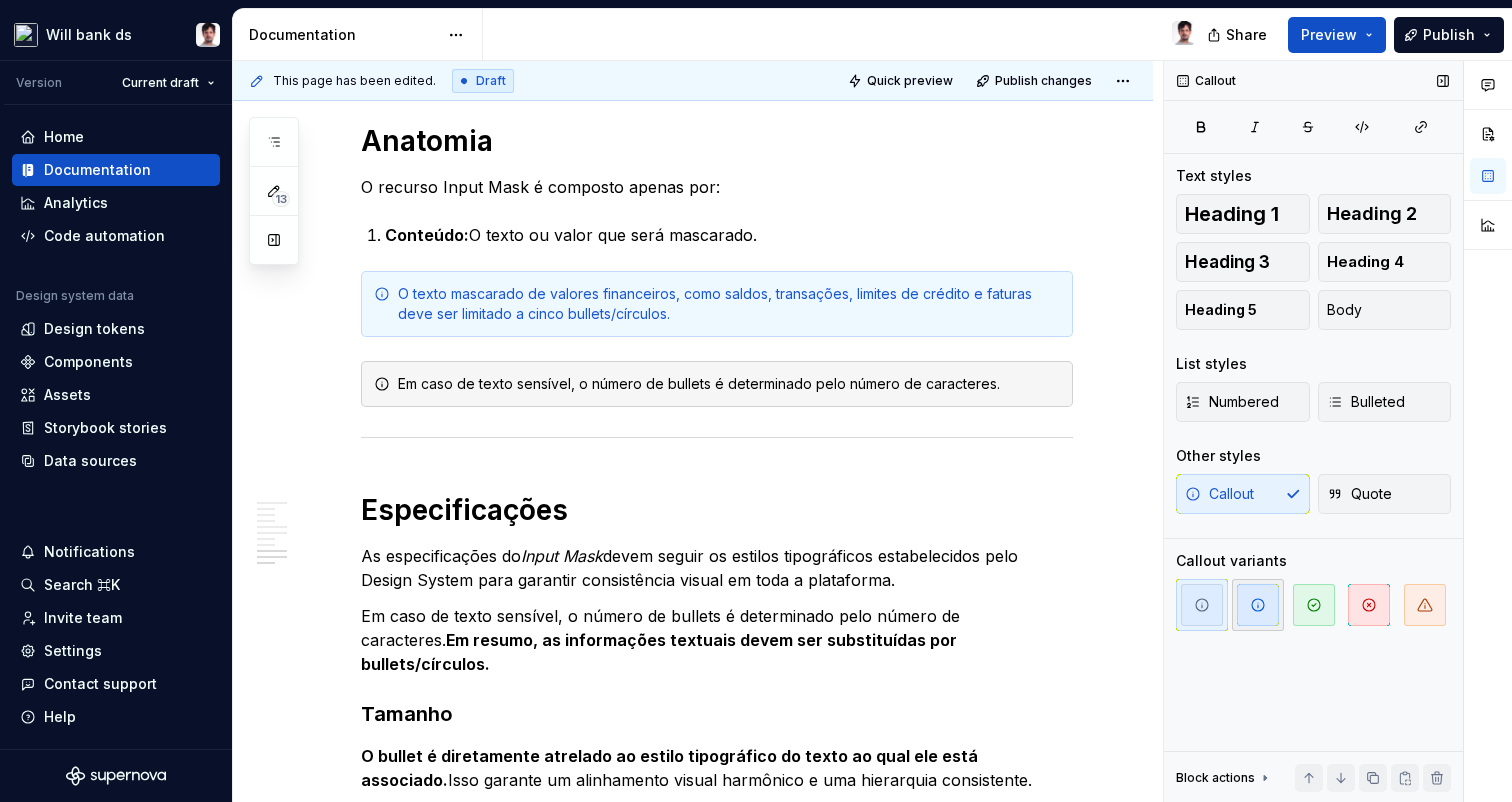 click at bounding box center (1258, 605) 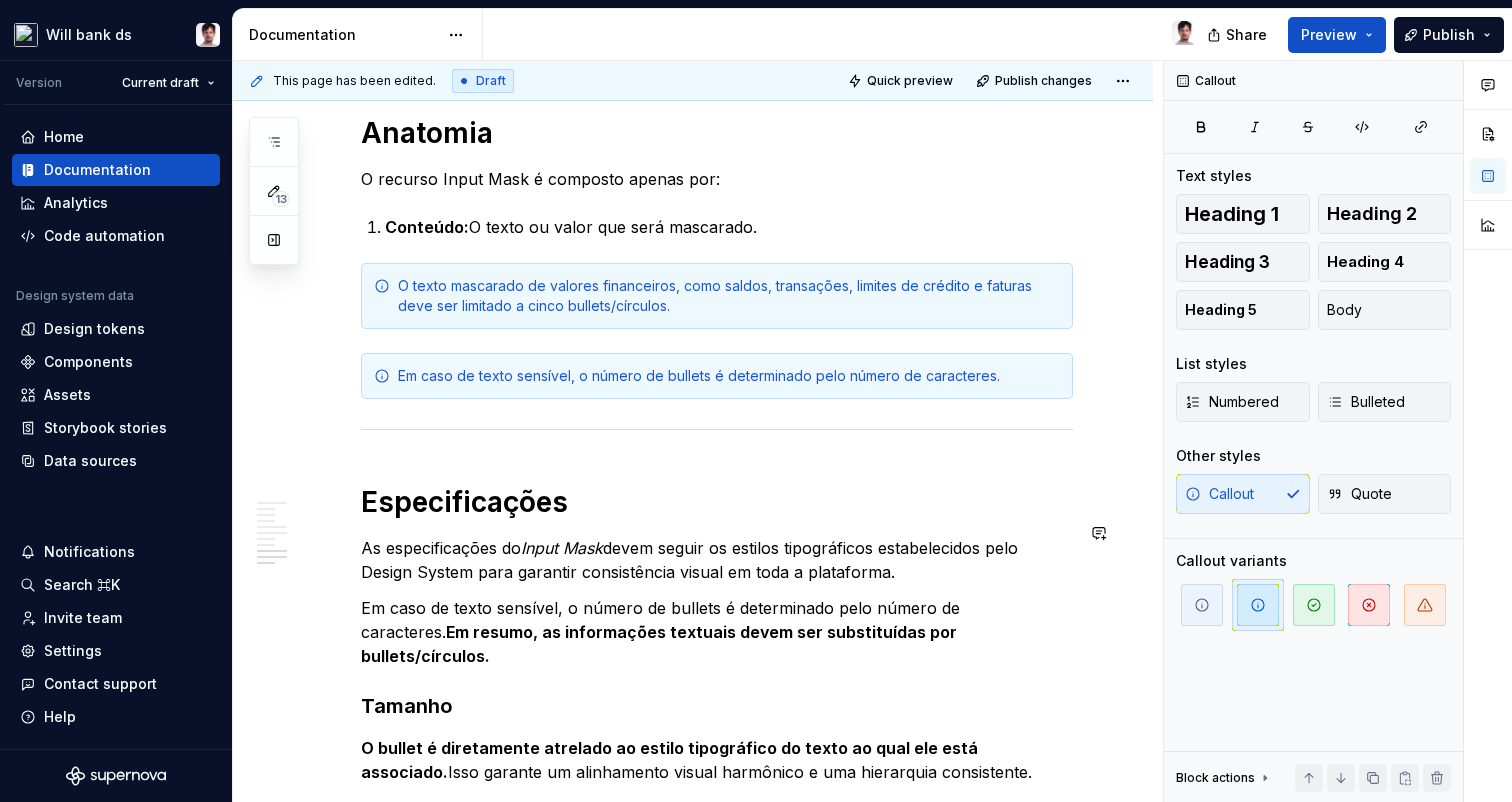 scroll, scrollTop: 2997, scrollLeft: 0, axis: vertical 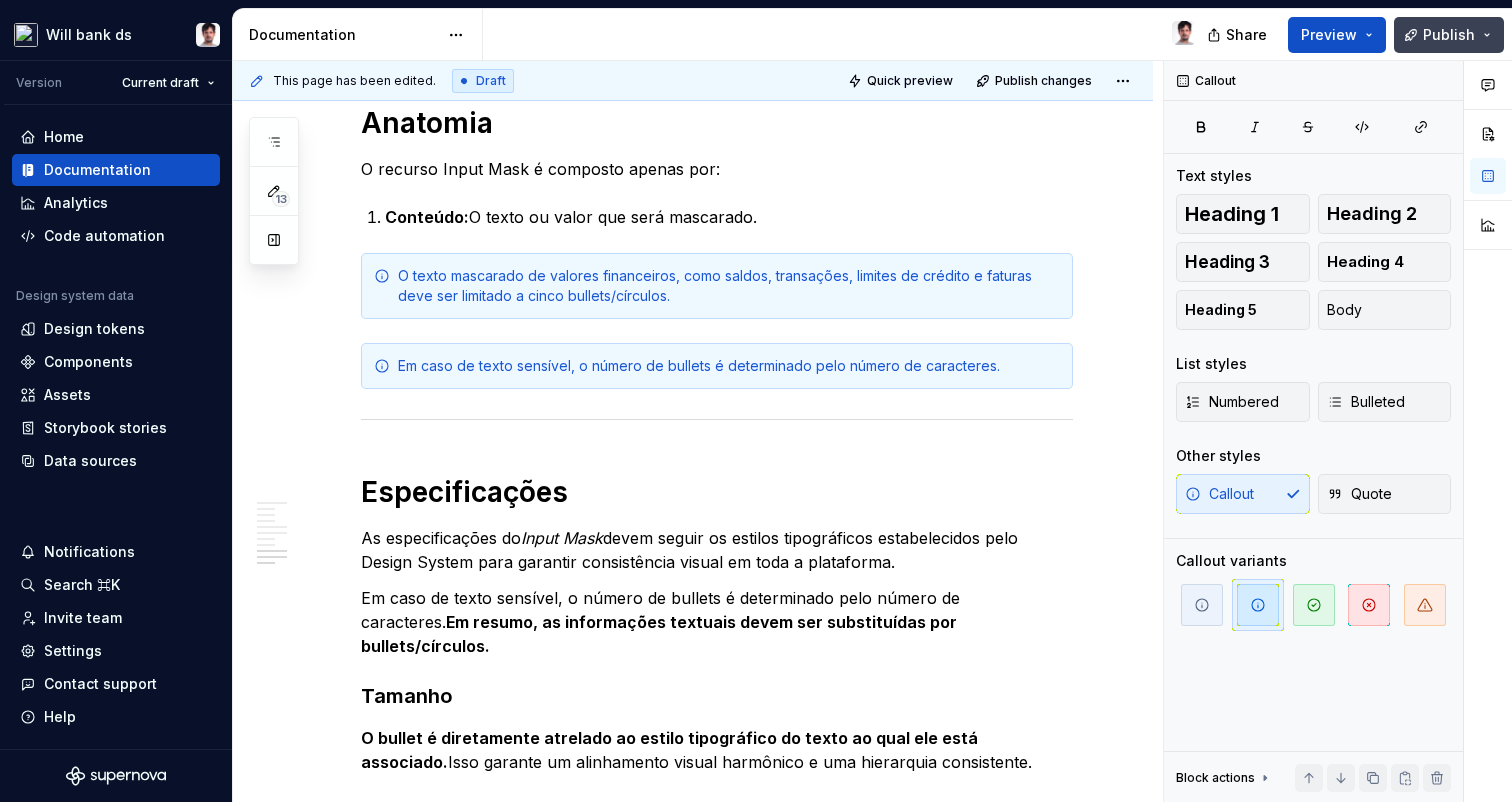 click on "Publish" at bounding box center (1449, 35) 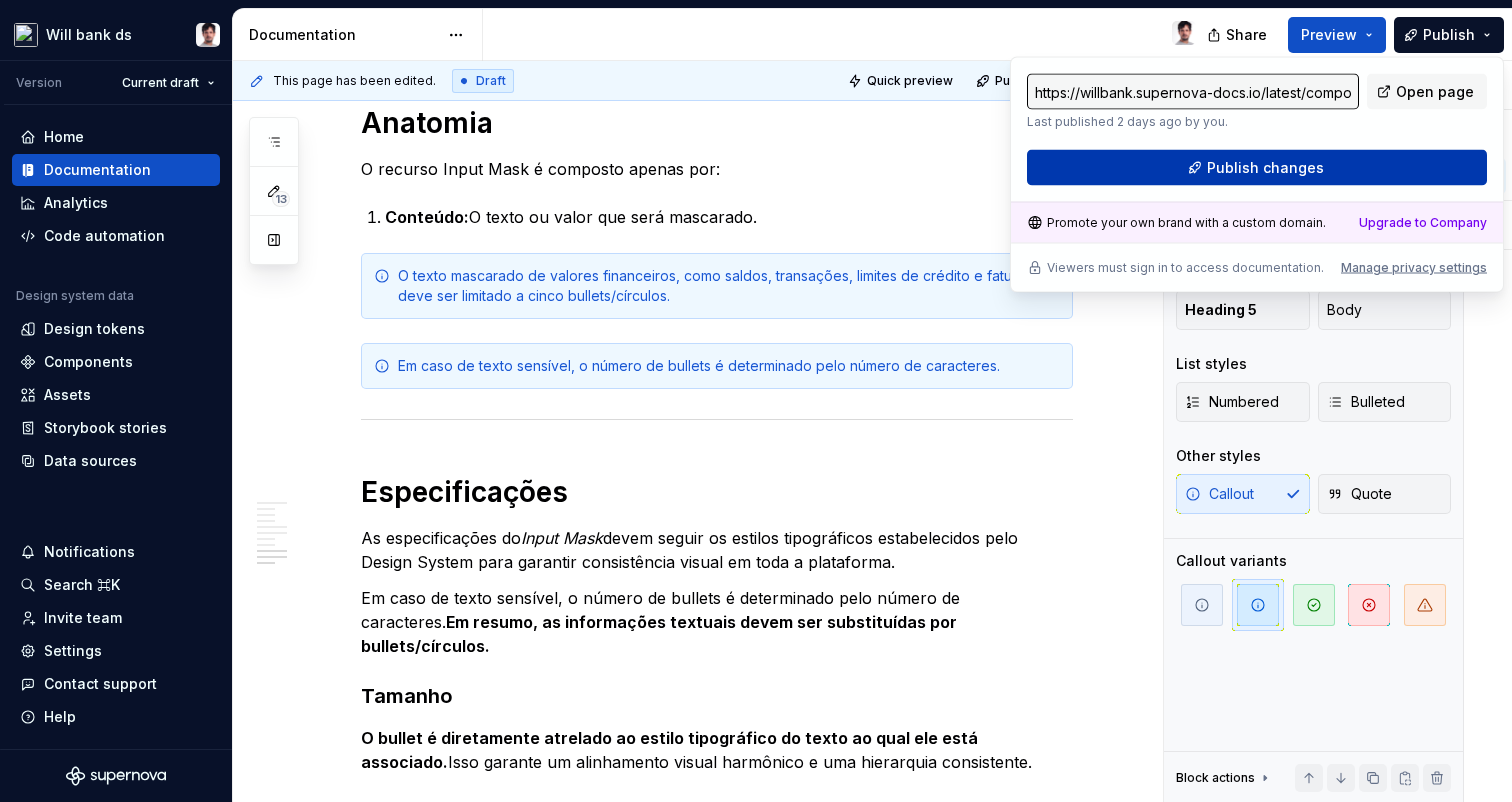 click on "Publish changes" at bounding box center [1265, 168] 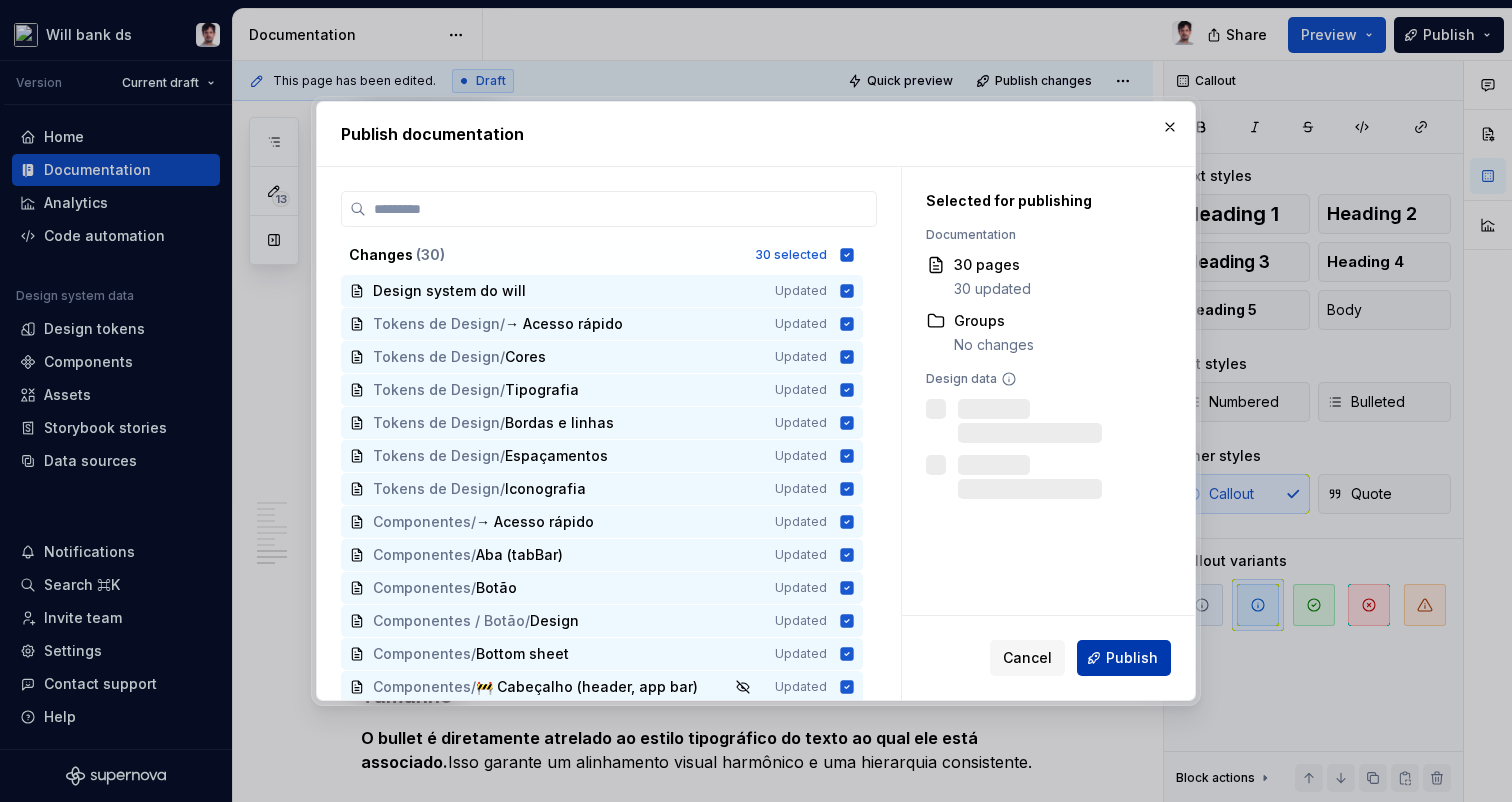 click on "Publish" at bounding box center (1132, 658) 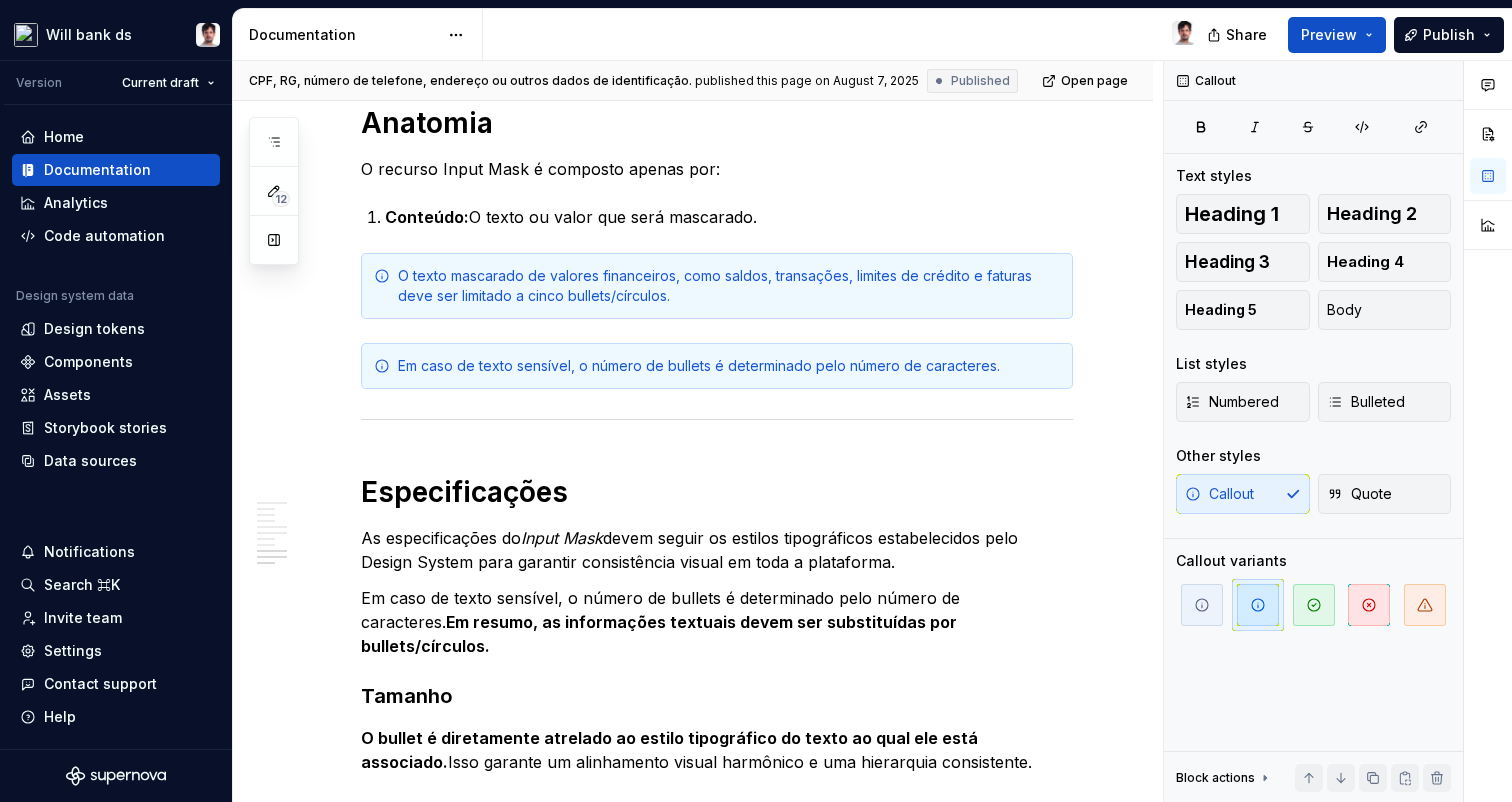 type on "*" 